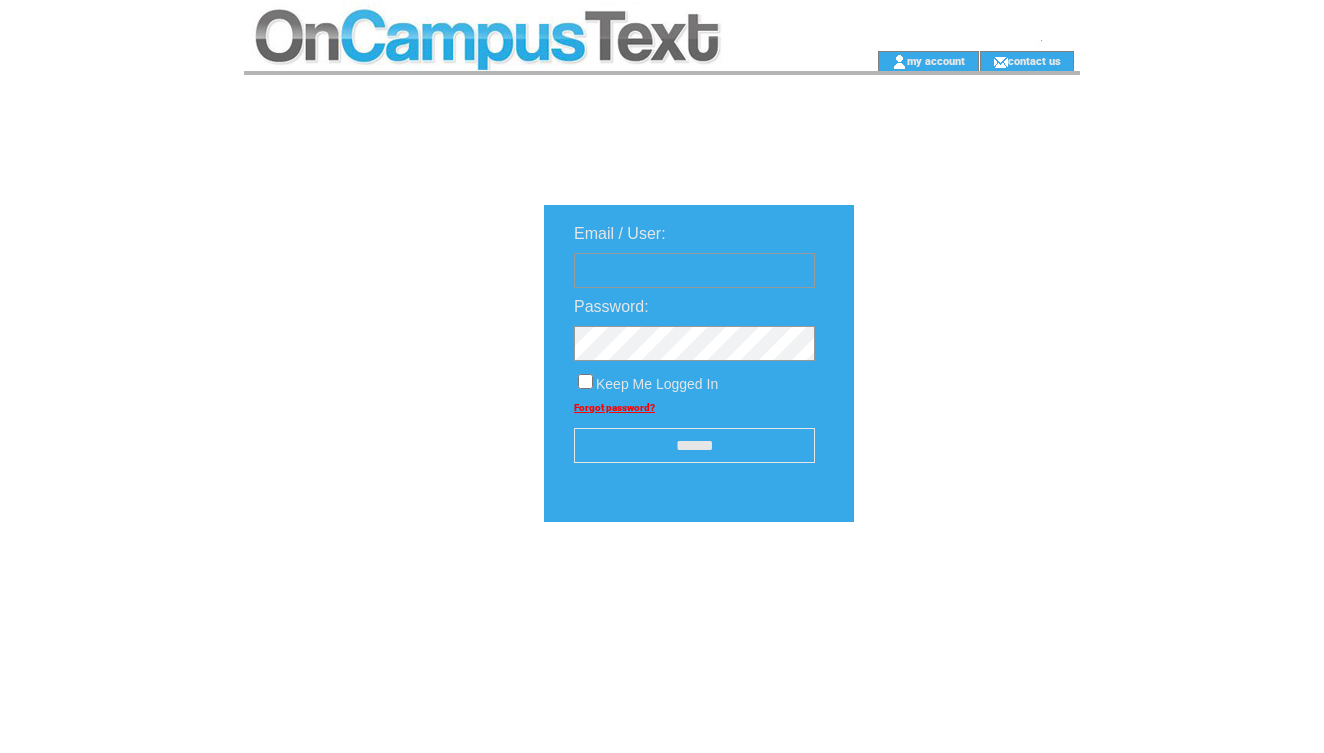 scroll, scrollTop: 0, scrollLeft: 0, axis: both 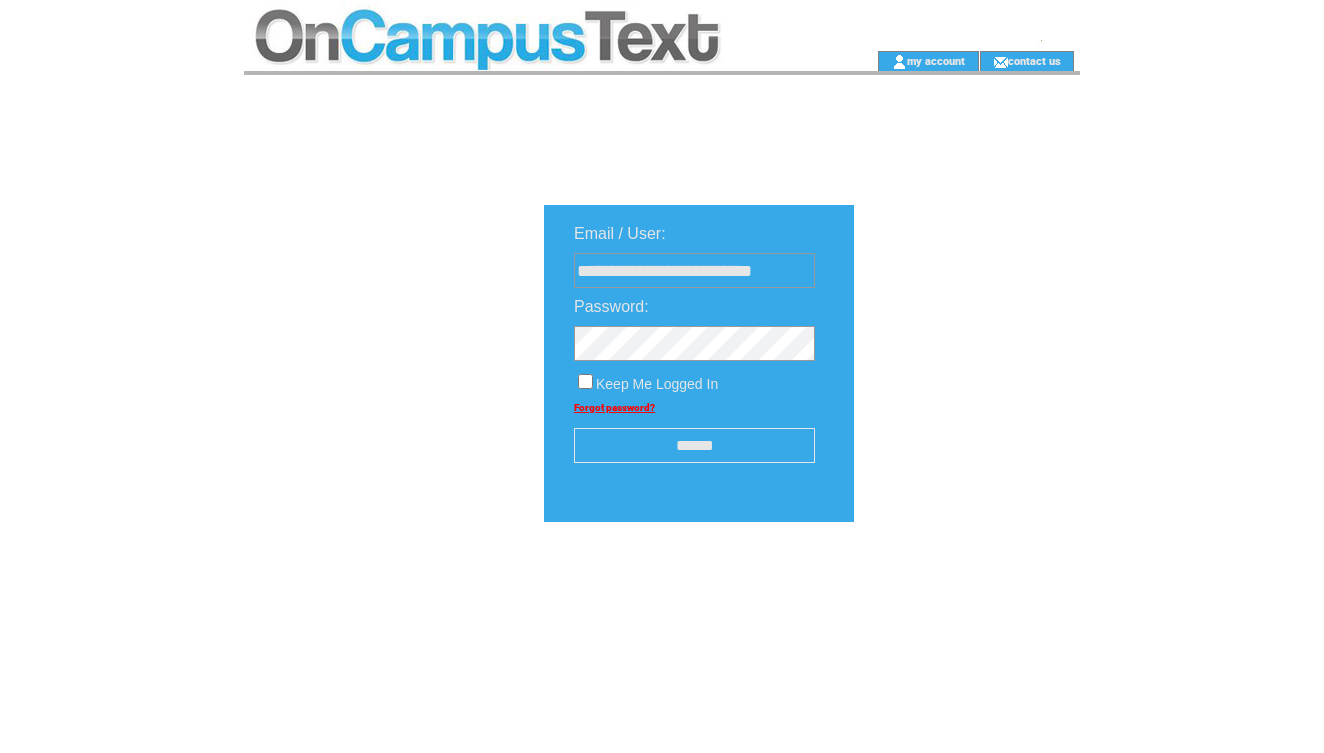 click on "**********" at bounding box center [694, 270] 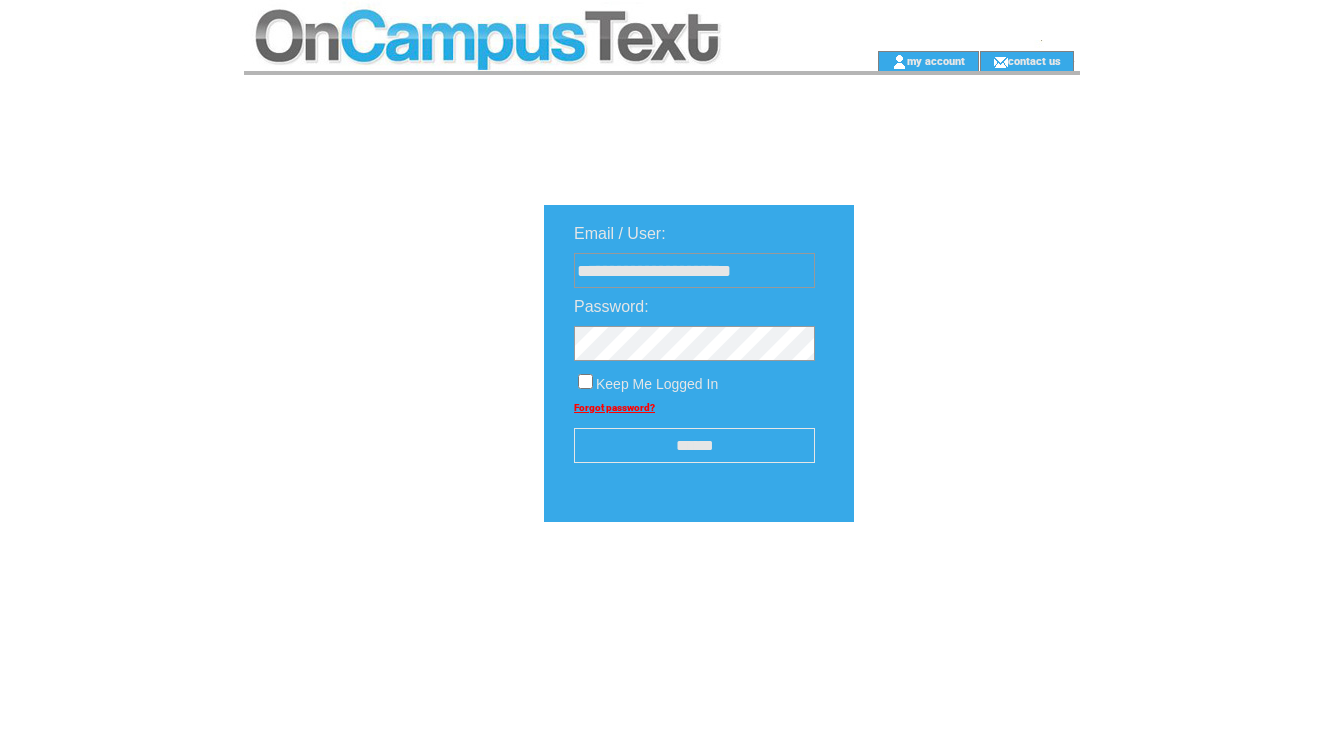 type on "**********" 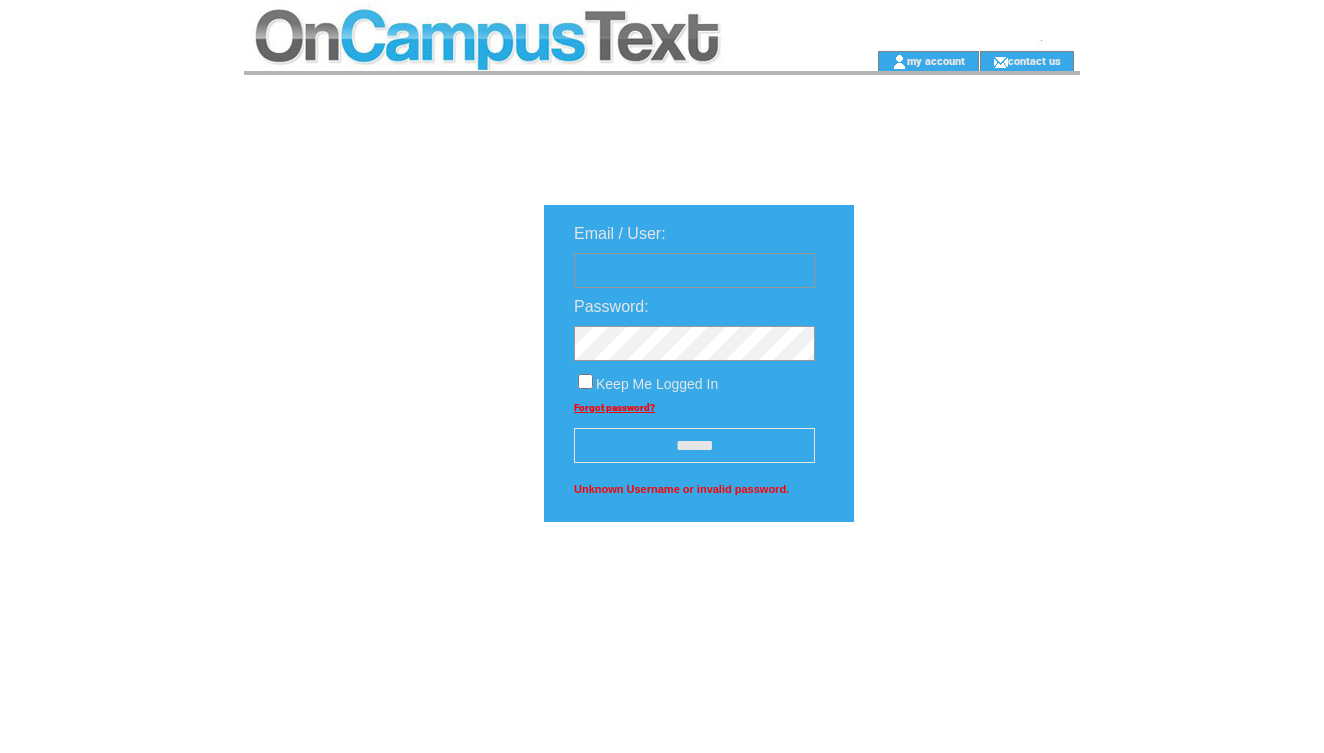 scroll, scrollTop: 0, scrollLeft: 0, axis: both 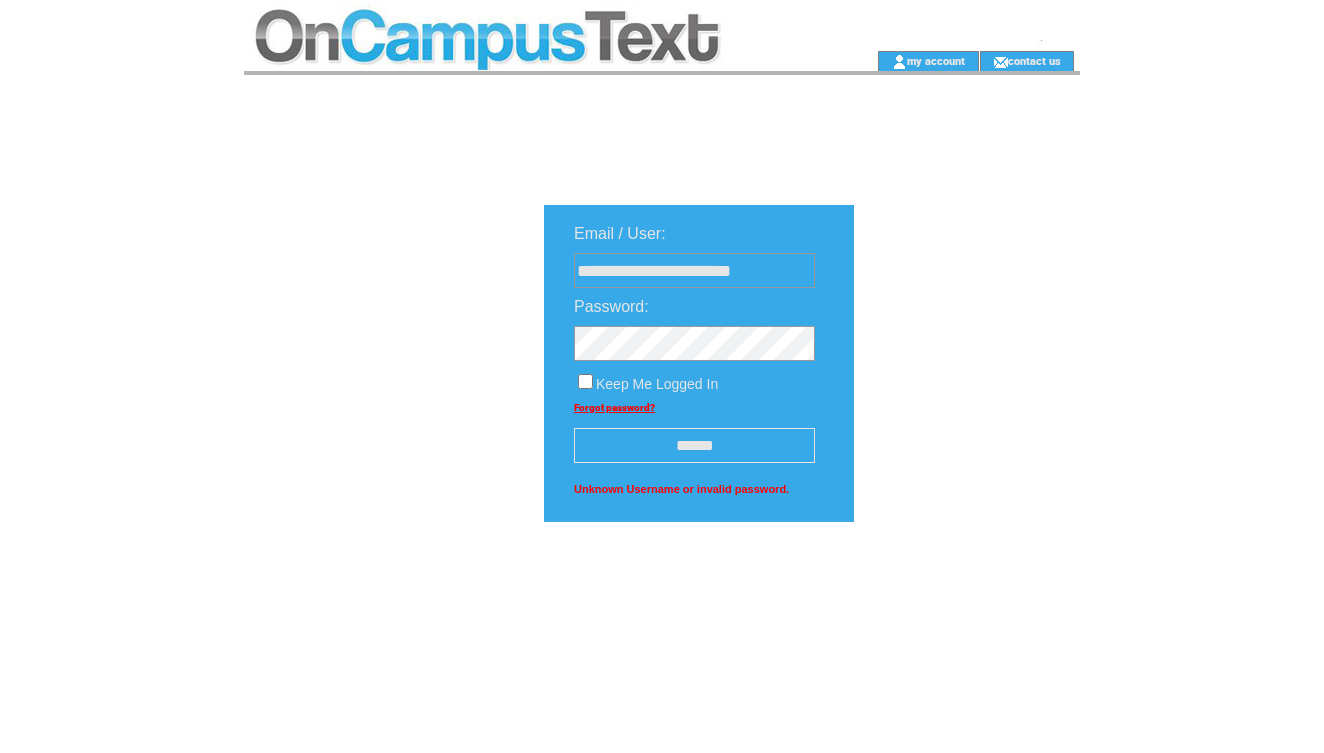 type on "**********" 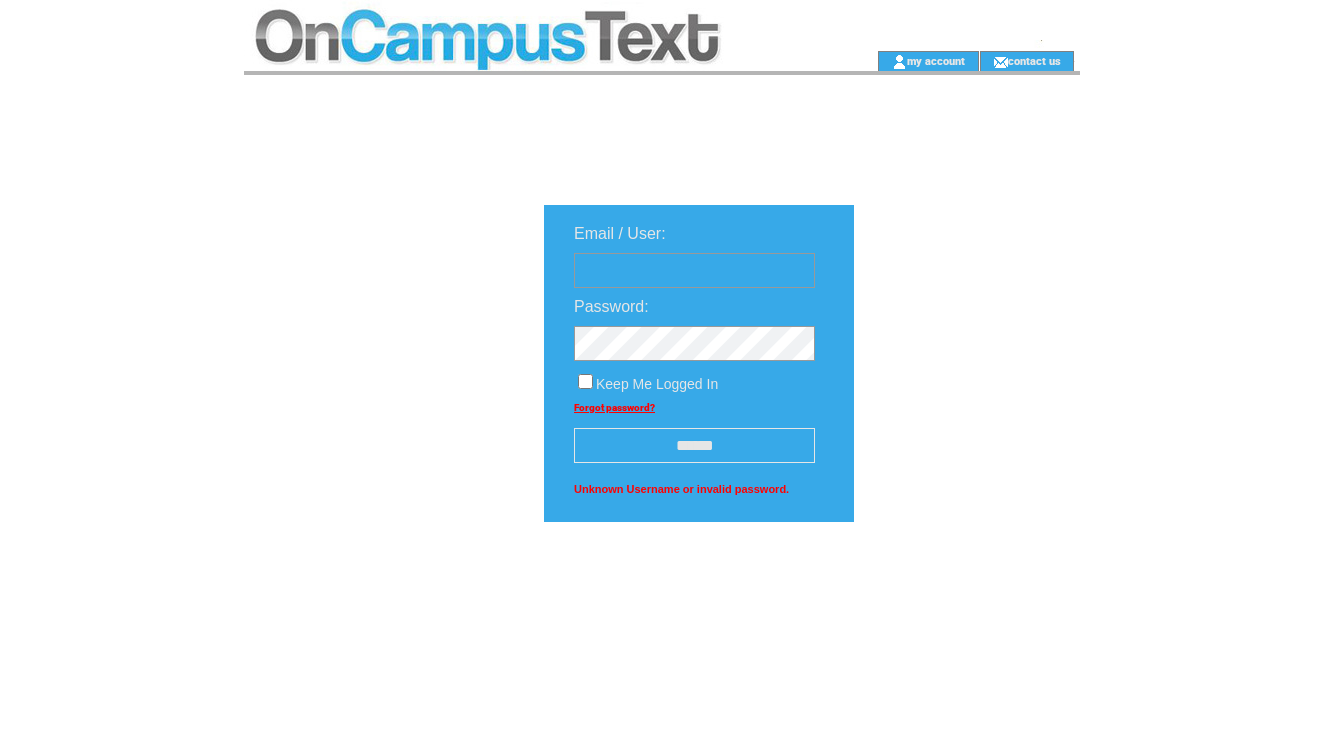scroll, scrollTop: 0, scrollLeft: 0, axis: both 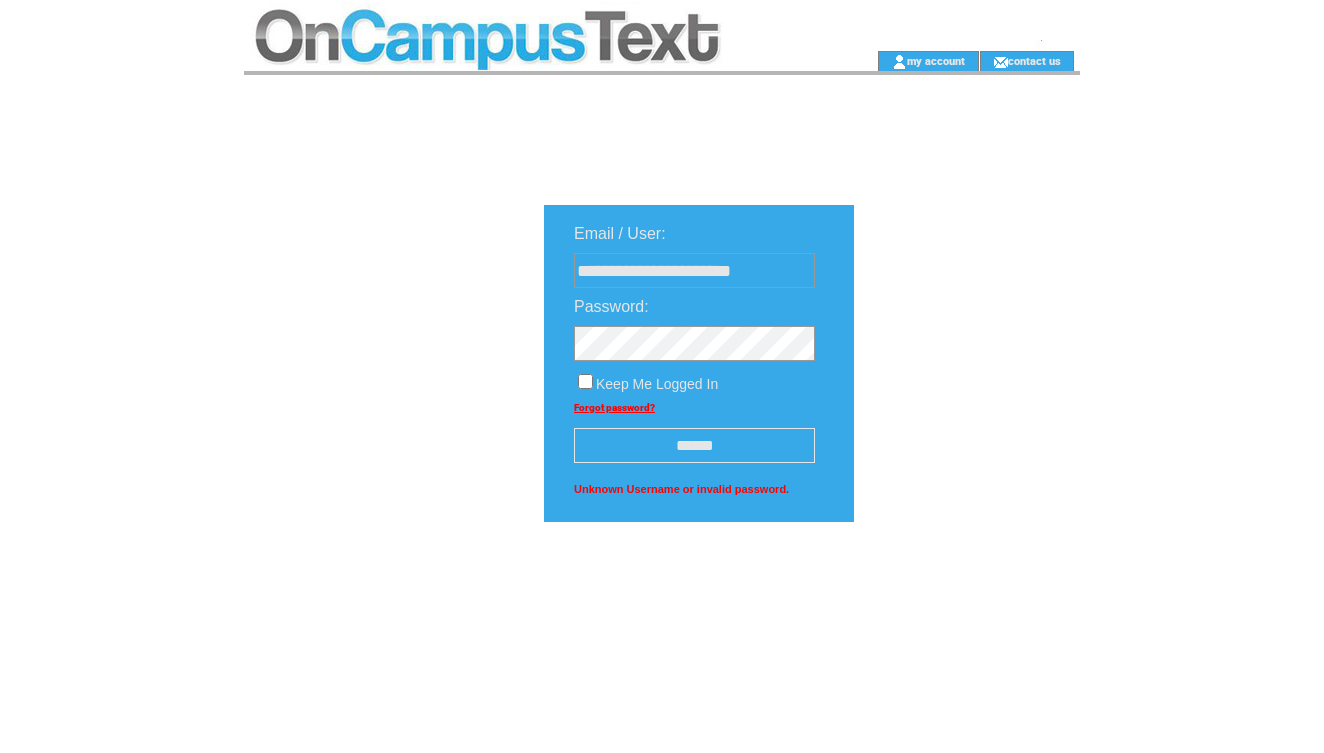 type on "**********" 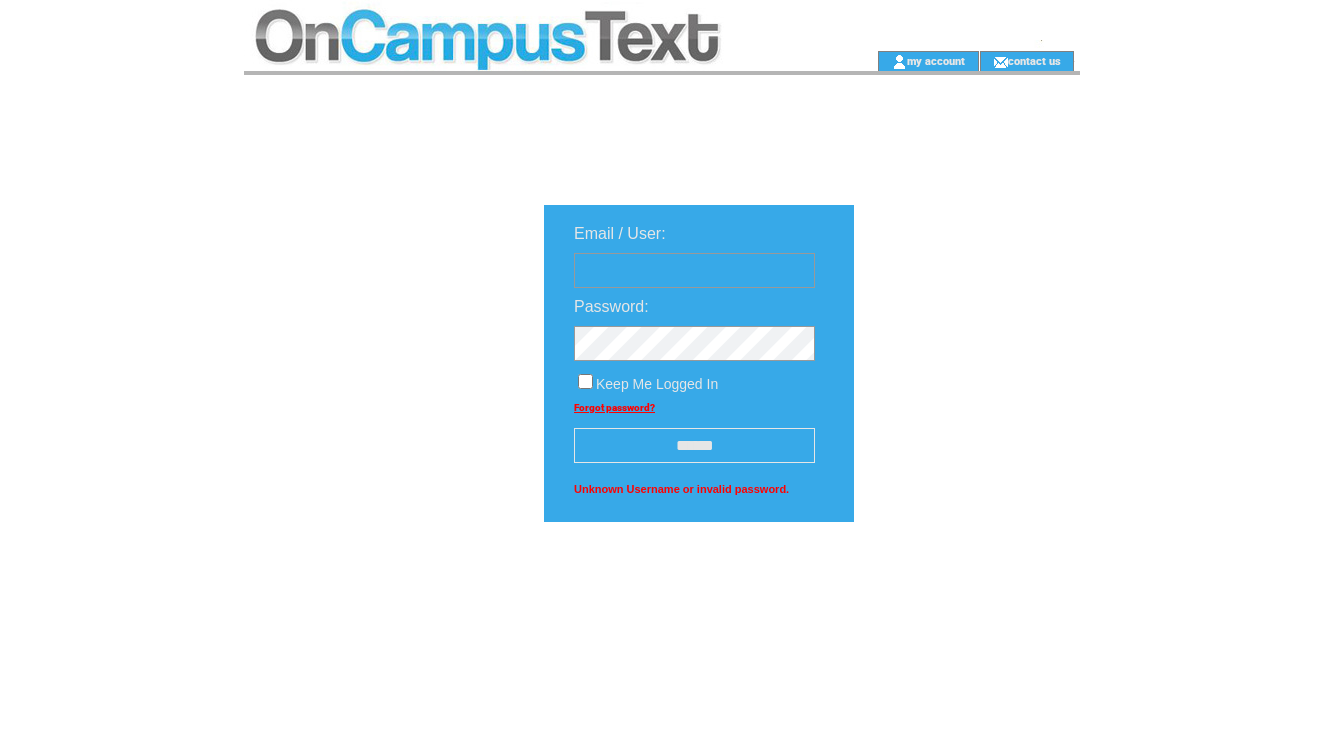 scroll, scrollTop: 0, scrollLeft: 0, axis: both 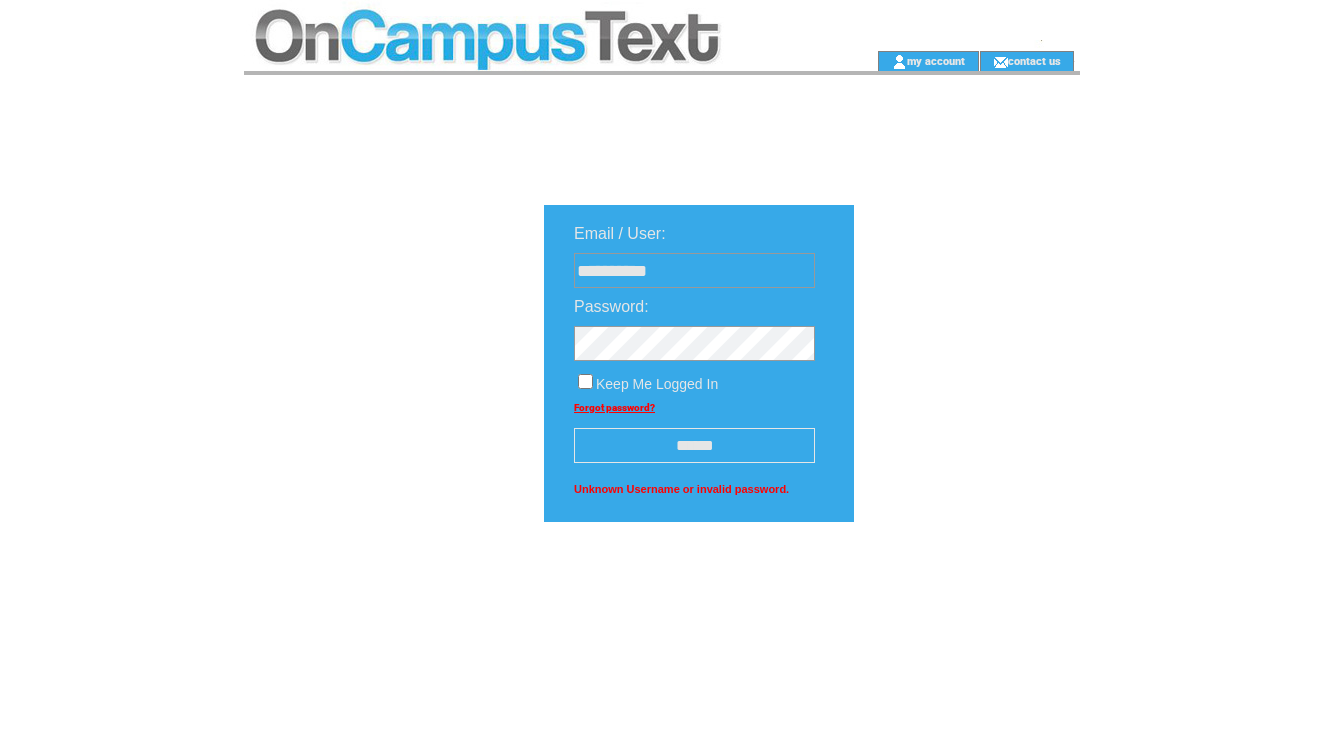 type on "**********" 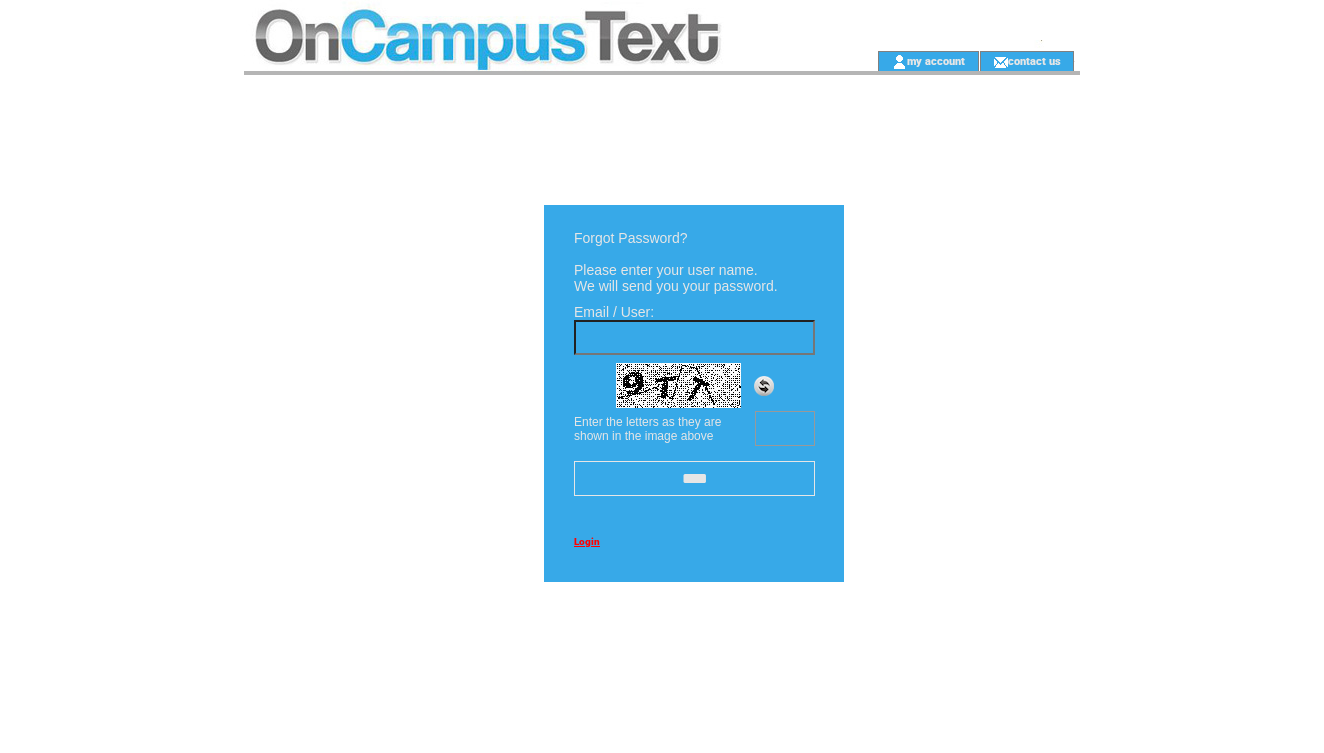 scroll, scrollTop: 0, scrollLeft: 0, axis: both 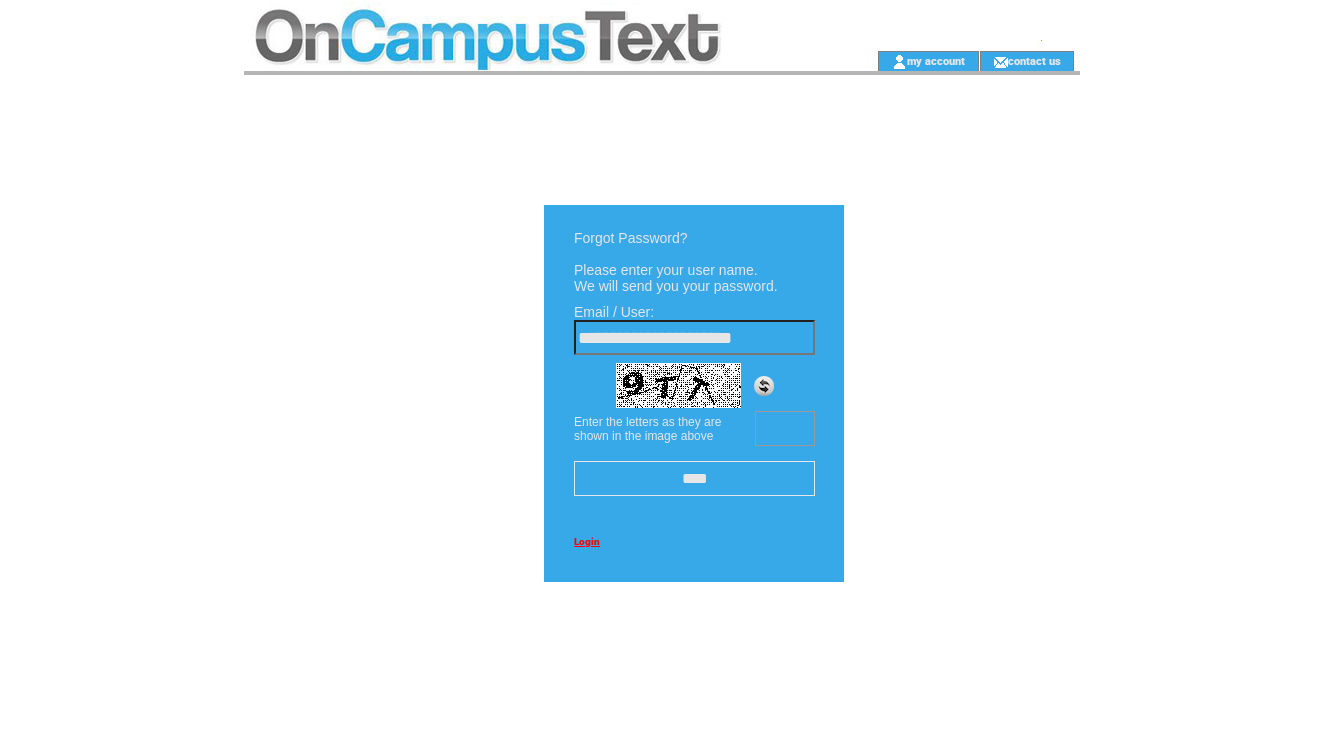 type on "**********" 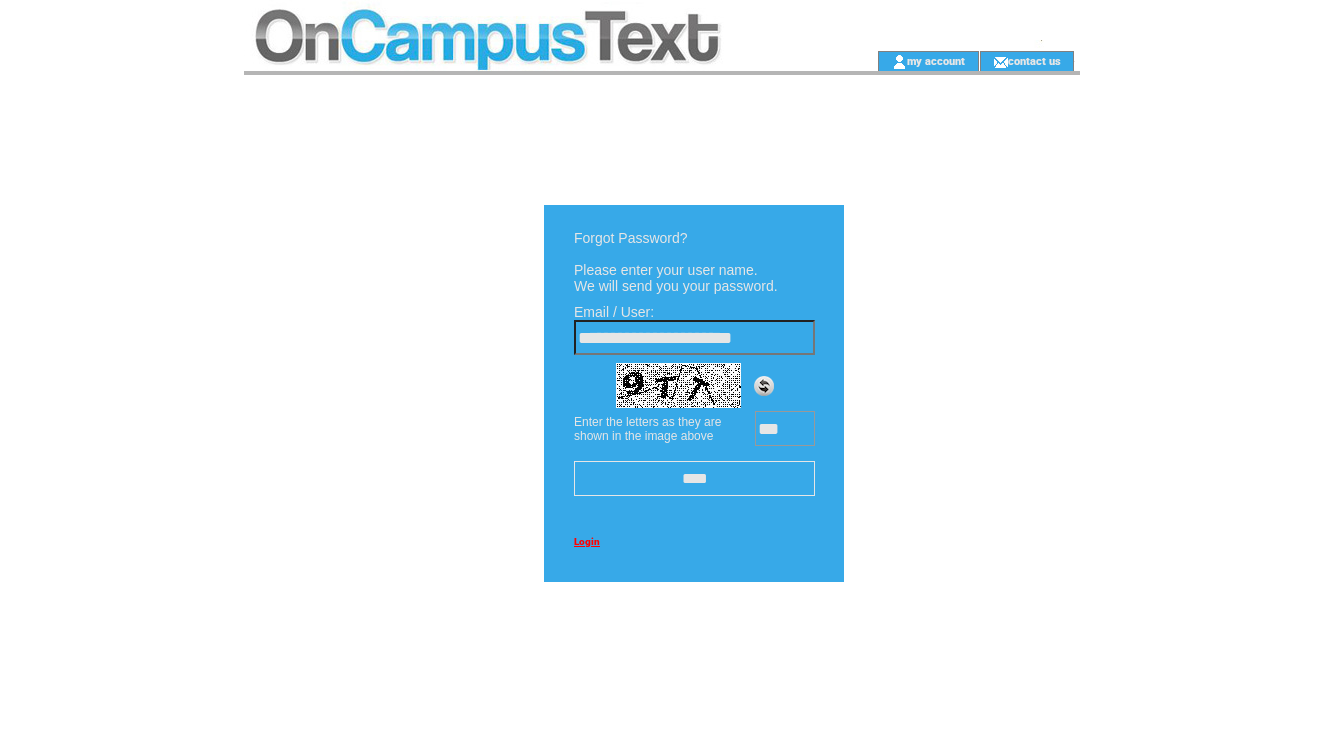 type on "***" 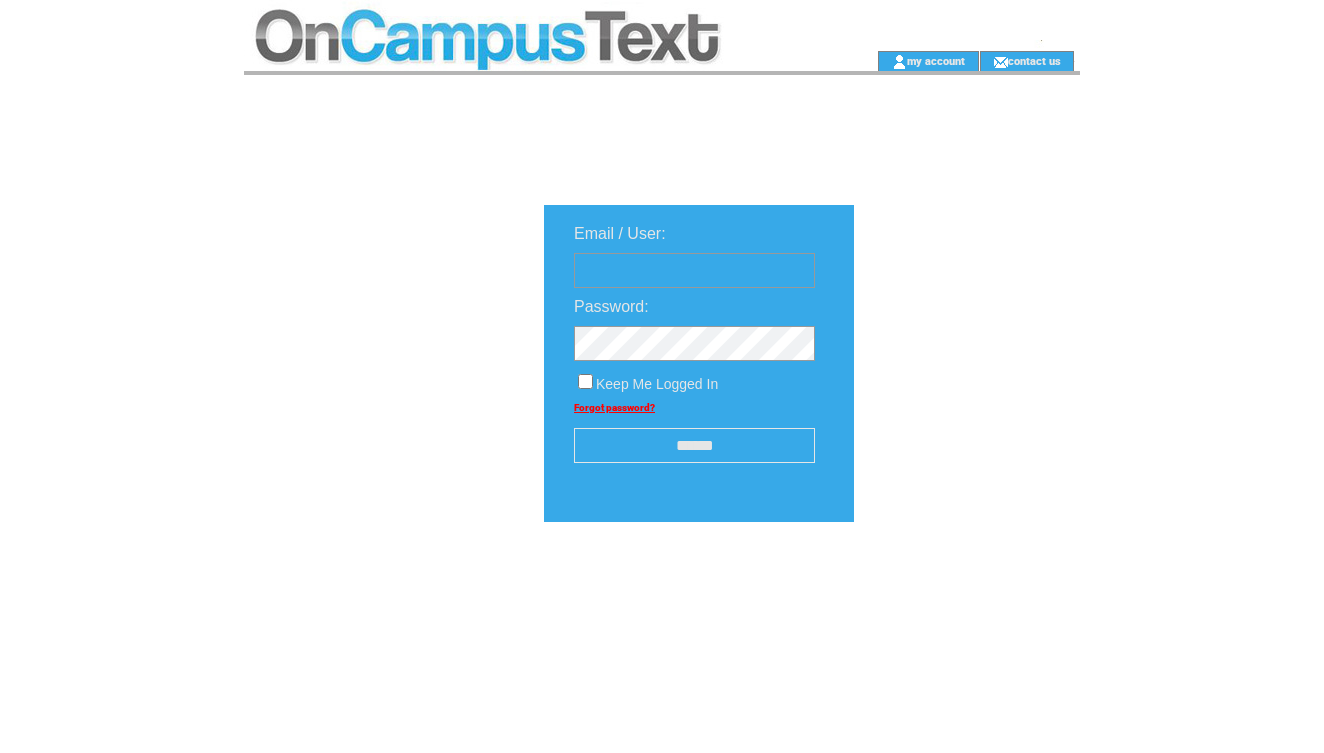 scroll, scrollTop: 0, scrollLeft: 0, axis: both 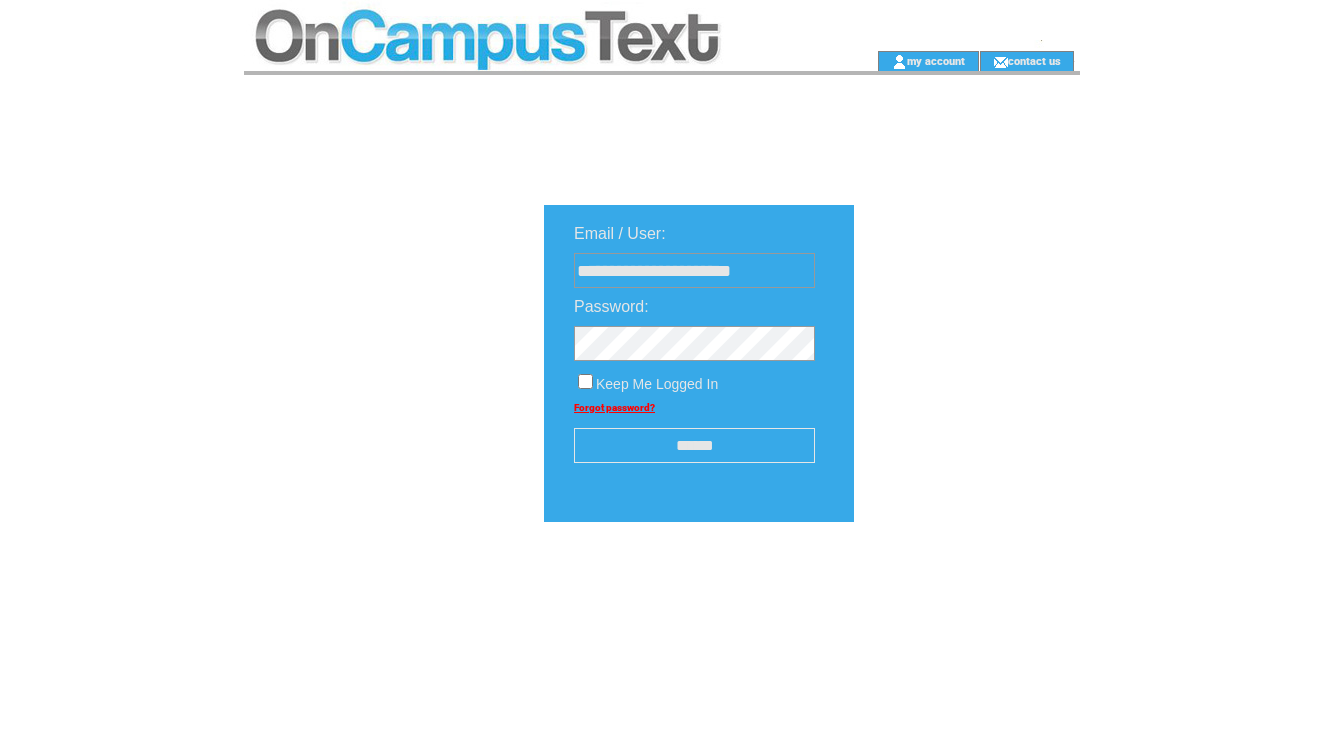 type on "**********" 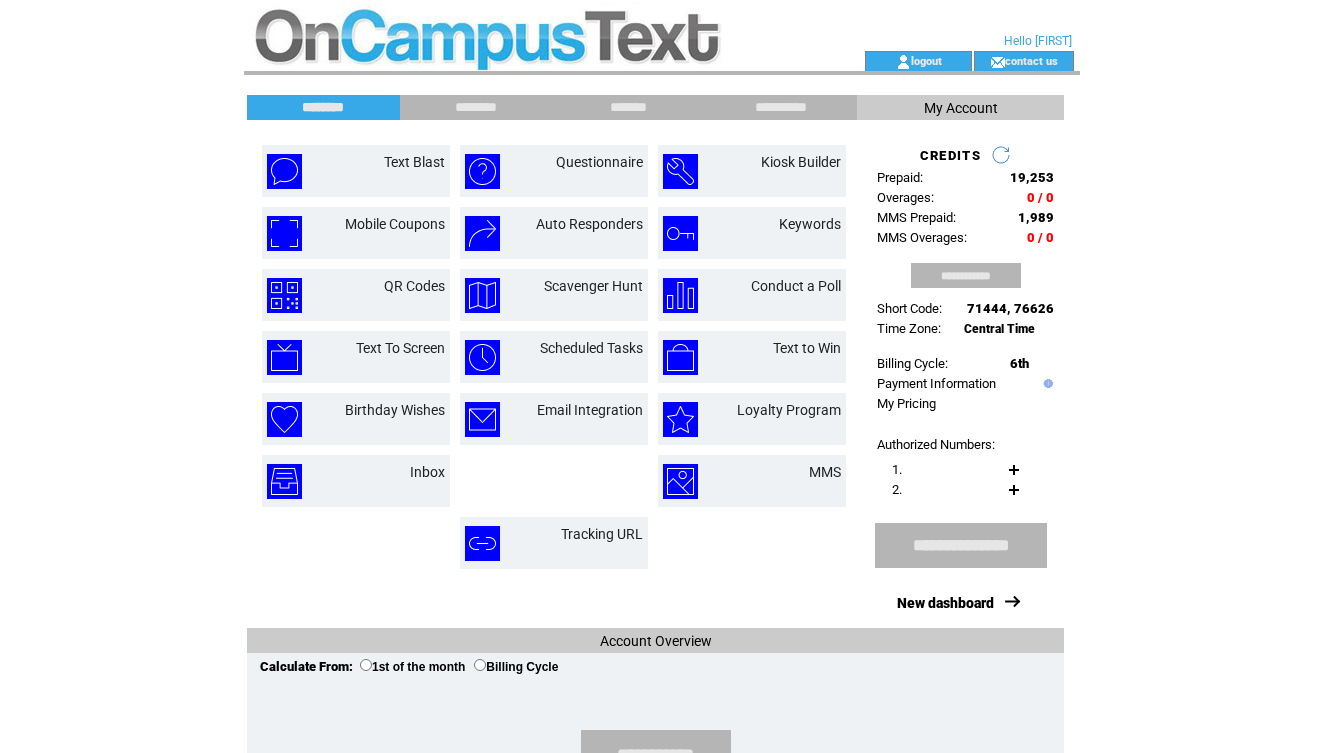 scroll, scrollTop: 0, scrollLeft: 0, axis: both 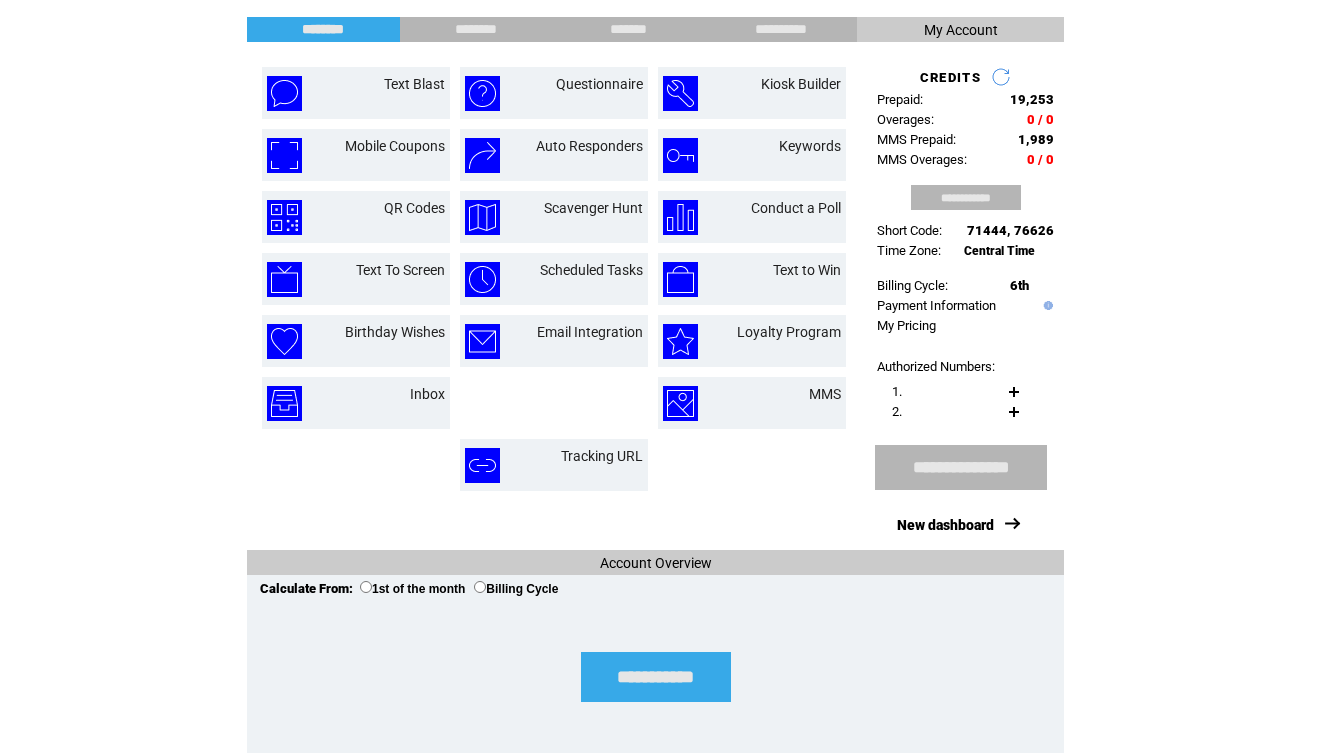 click on "**********" at bounding box center [656, 677] 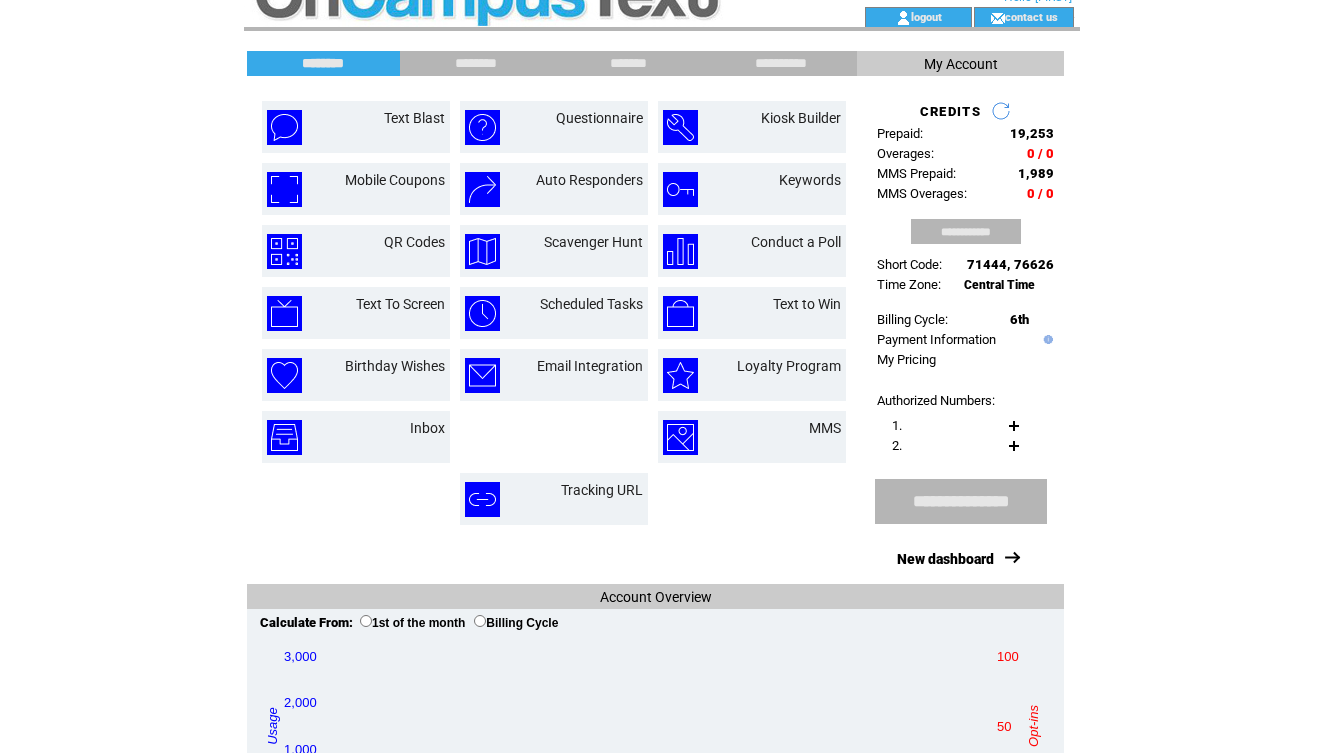 scroll, scrollTop: 29, scrollLeft: 0, axis: vertical 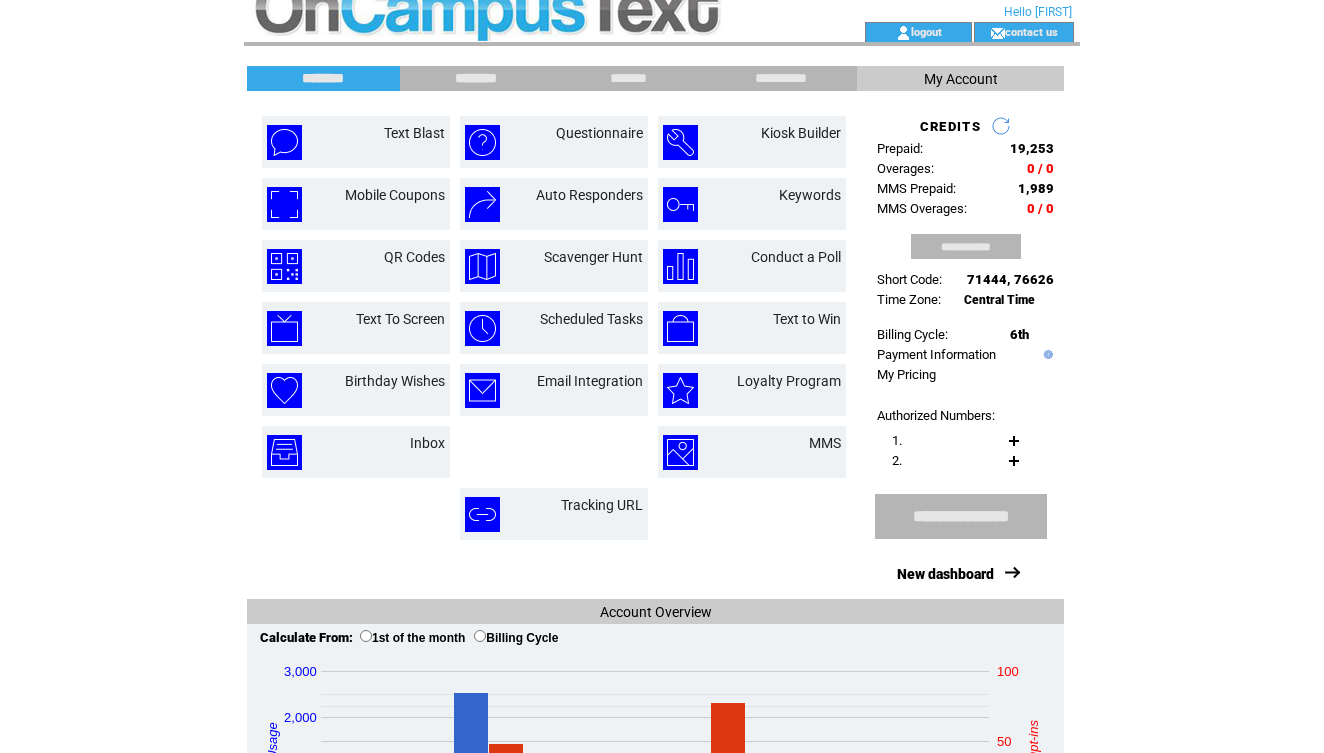 click on "********" at bounding box center [476, 78] 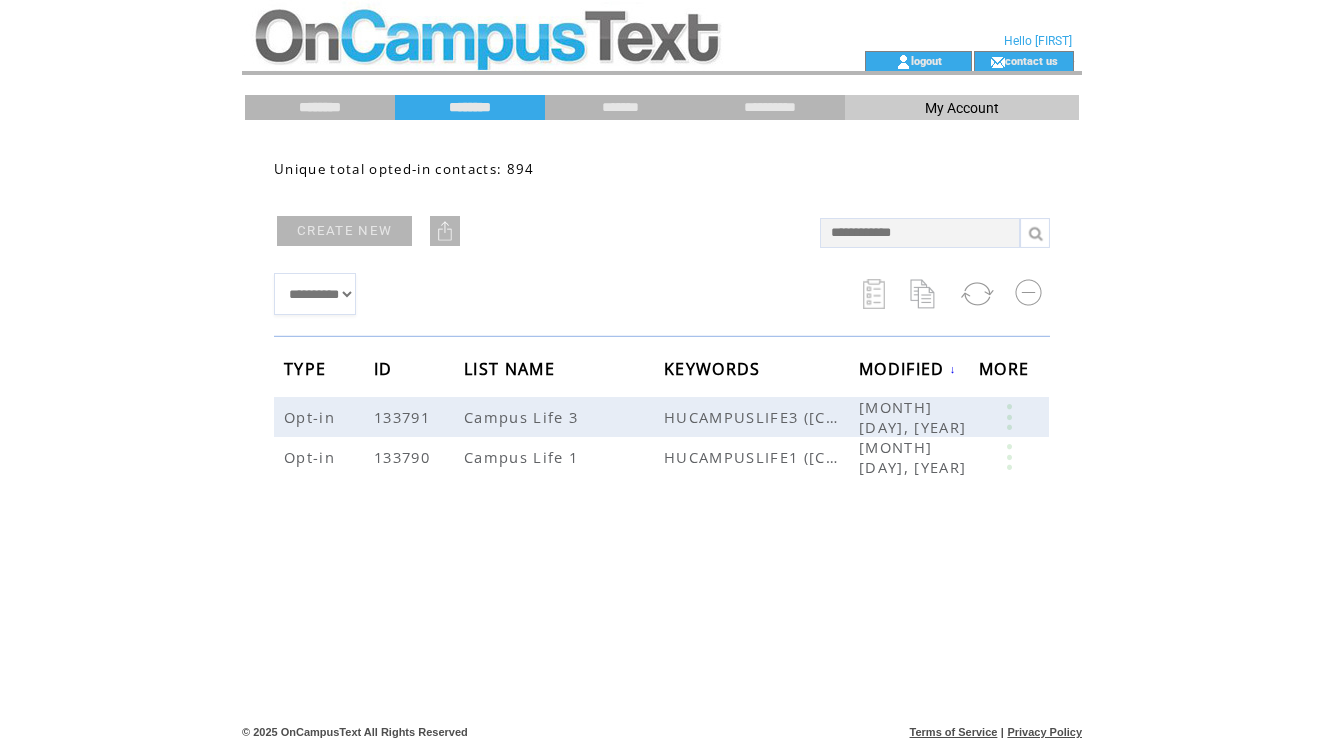 click on "********" at bounding box center (320, 107) 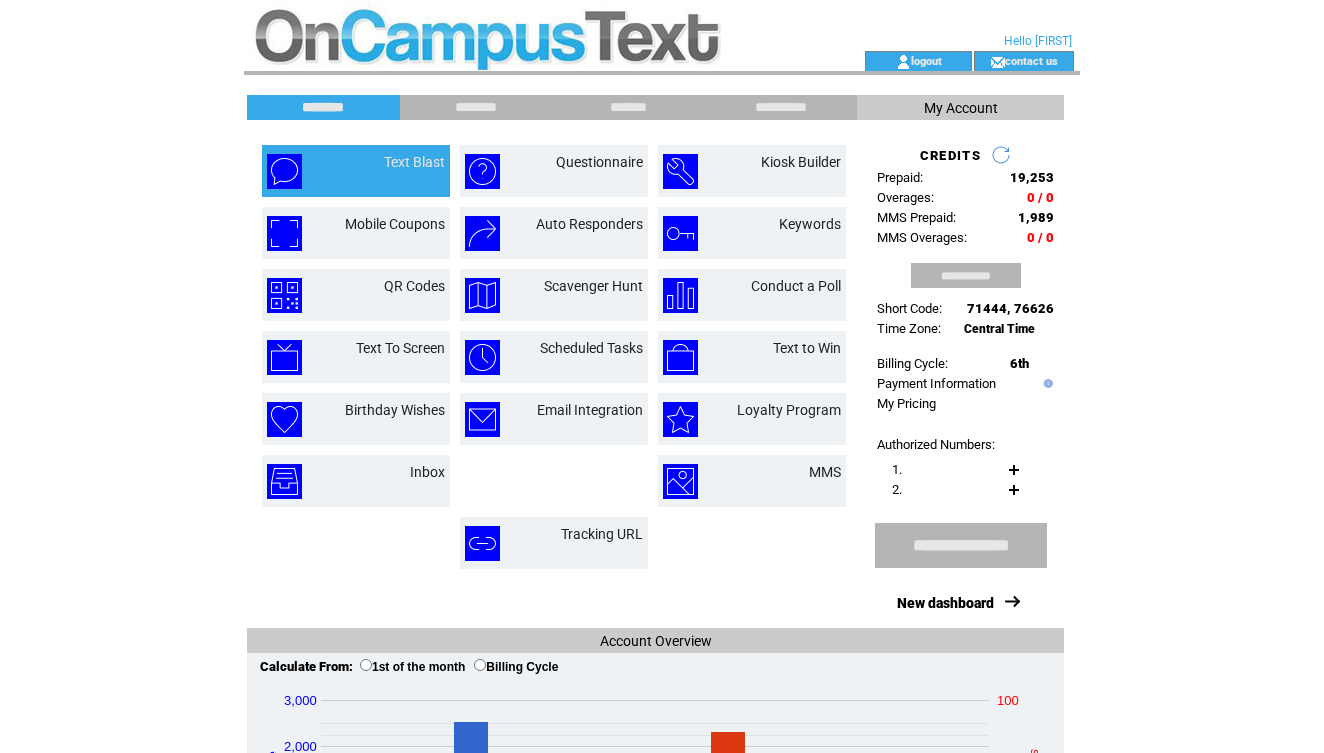 click on "Text Blast" at bounding box center [391, 171] 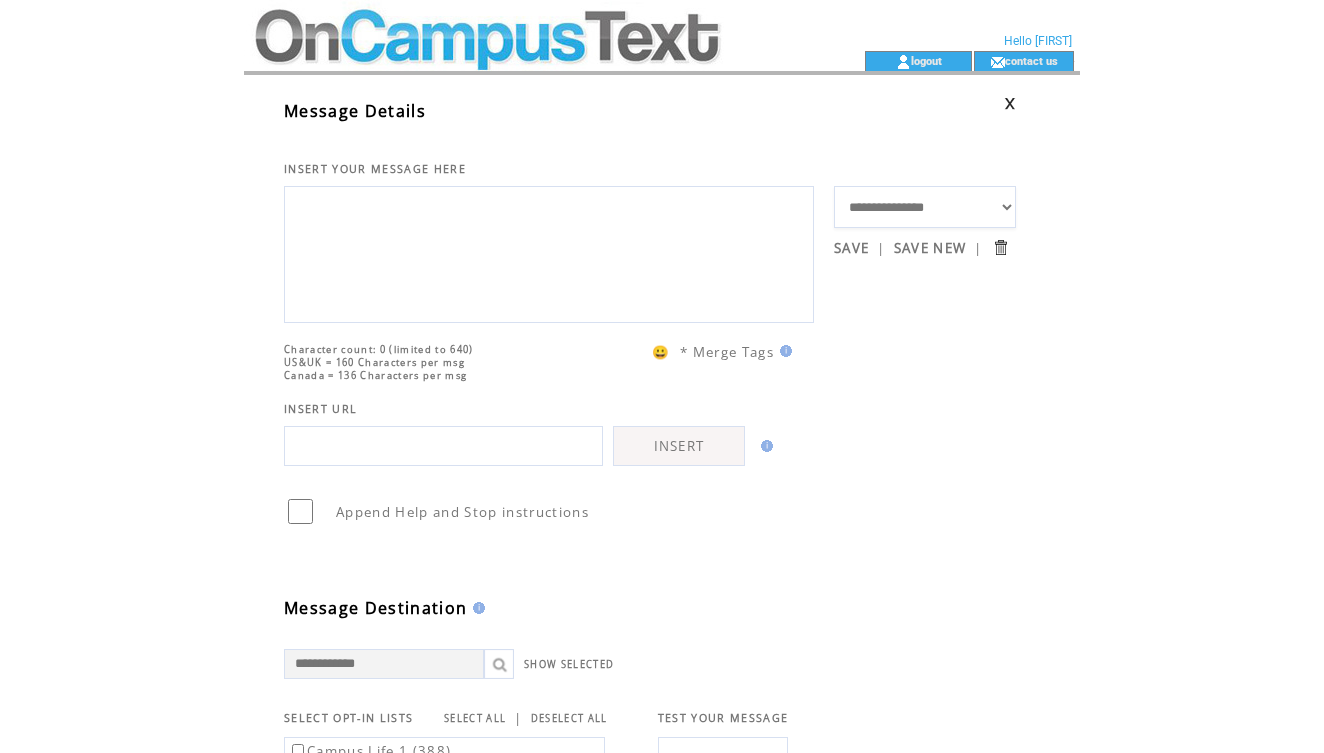 scroll, scrollTop: 0, scrollLeft: 0, axis: both 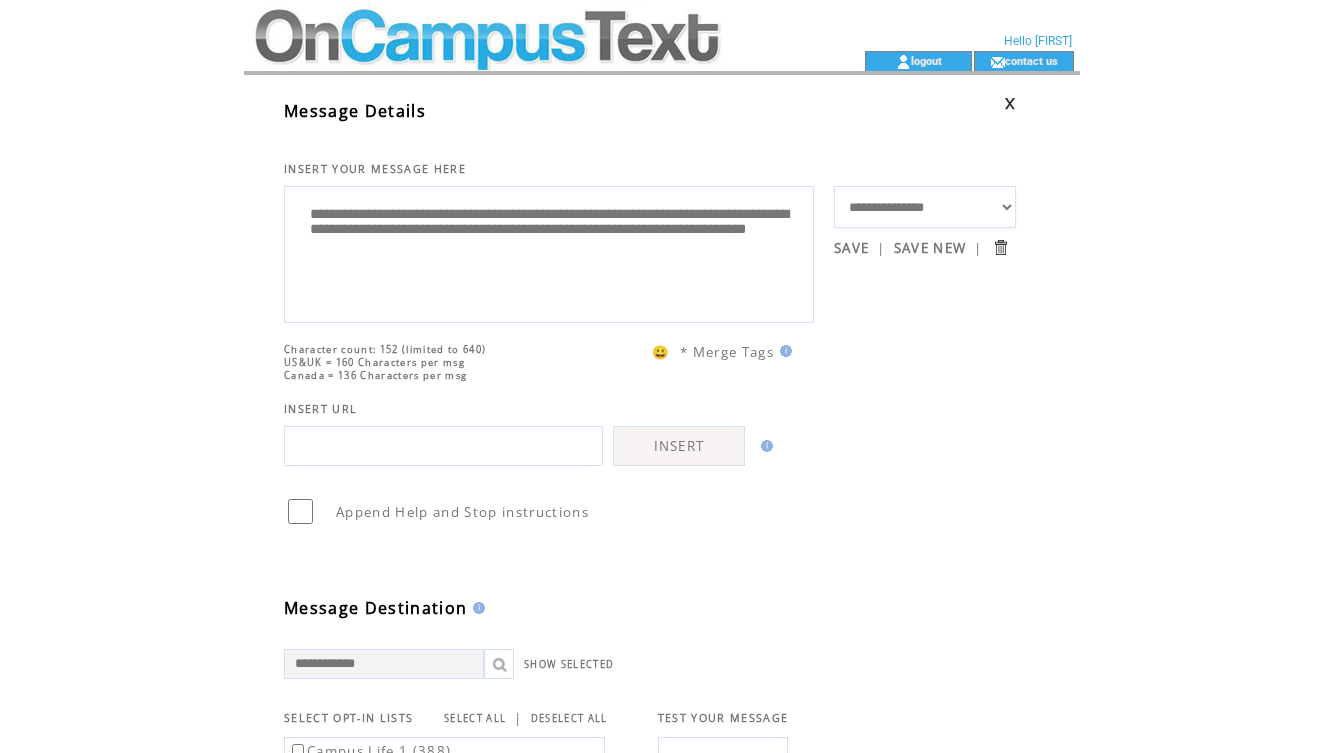type on "**********" 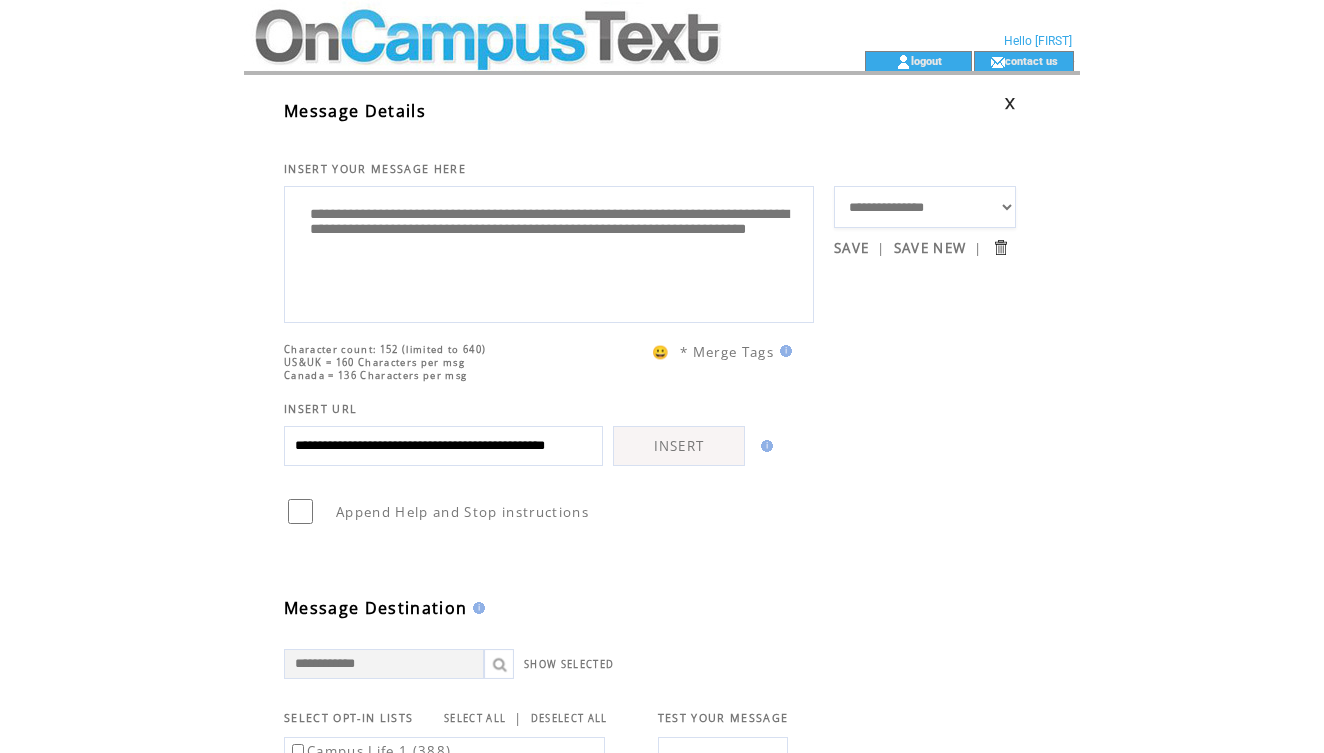 type on "**********" 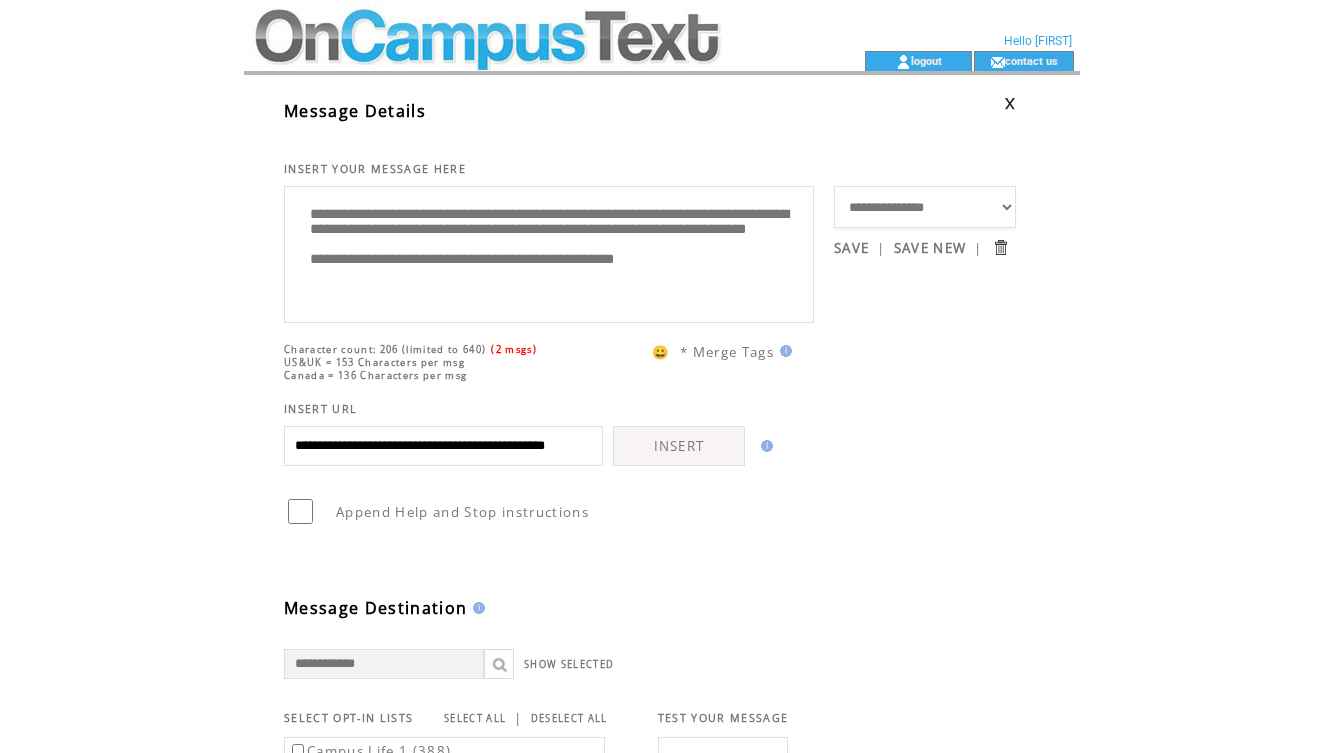 type on "**********" 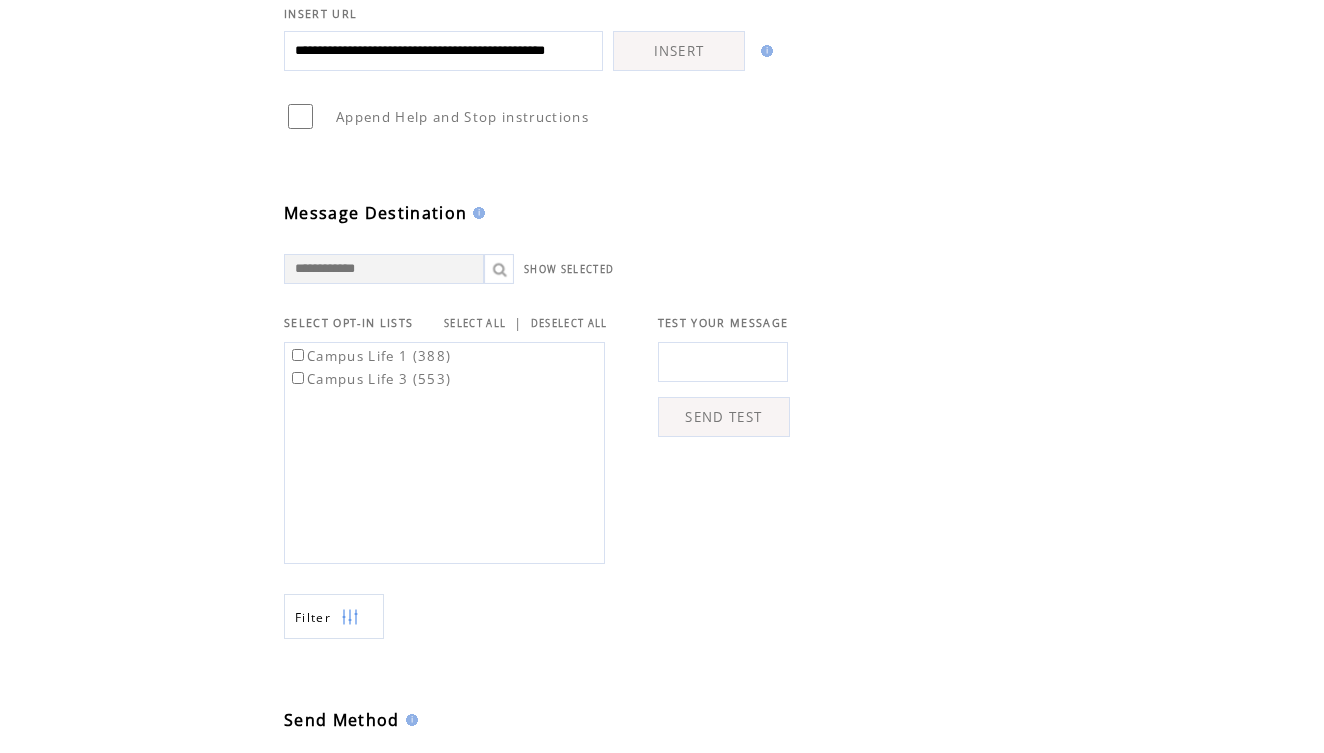 scroll, scrollTop: 398, scrollLeft: 0, axis: vertical 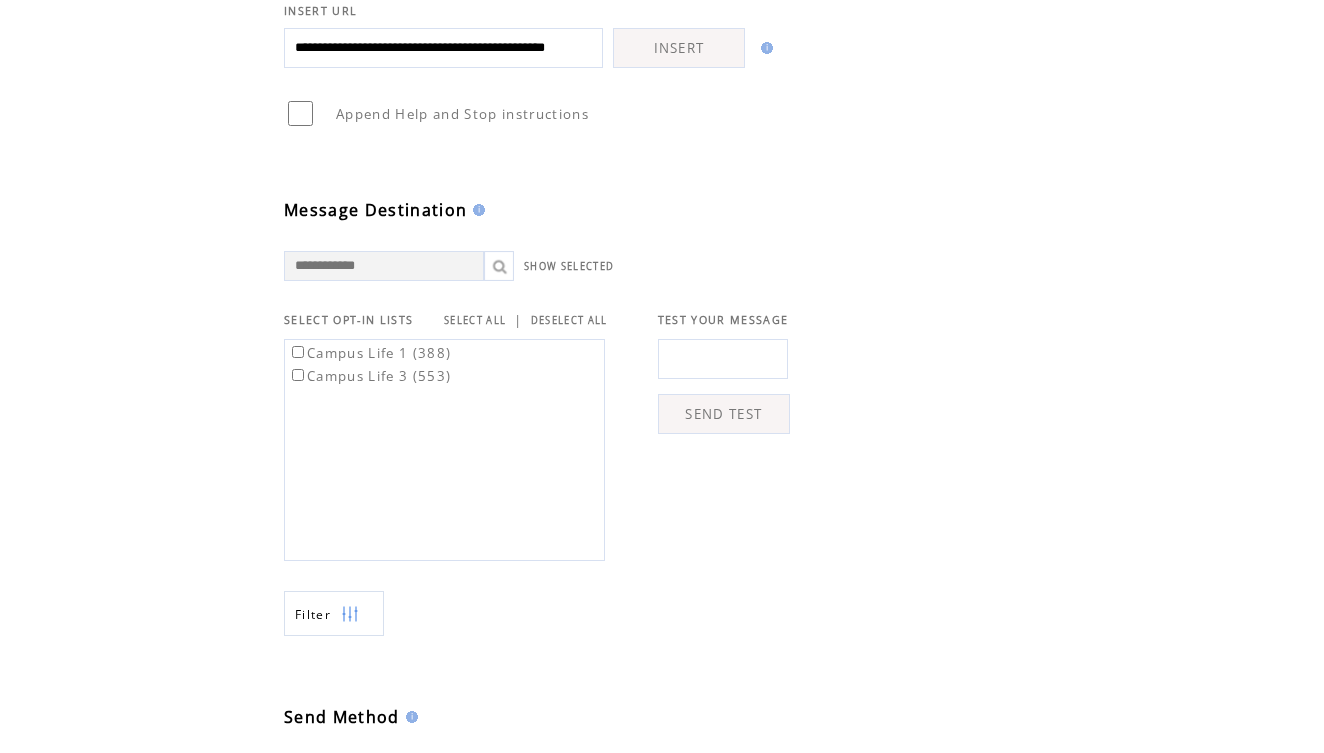 drag, startPoint x: 755, startPoint y: 425, endPoint x: 750, endPoint y: 413, distance: 13 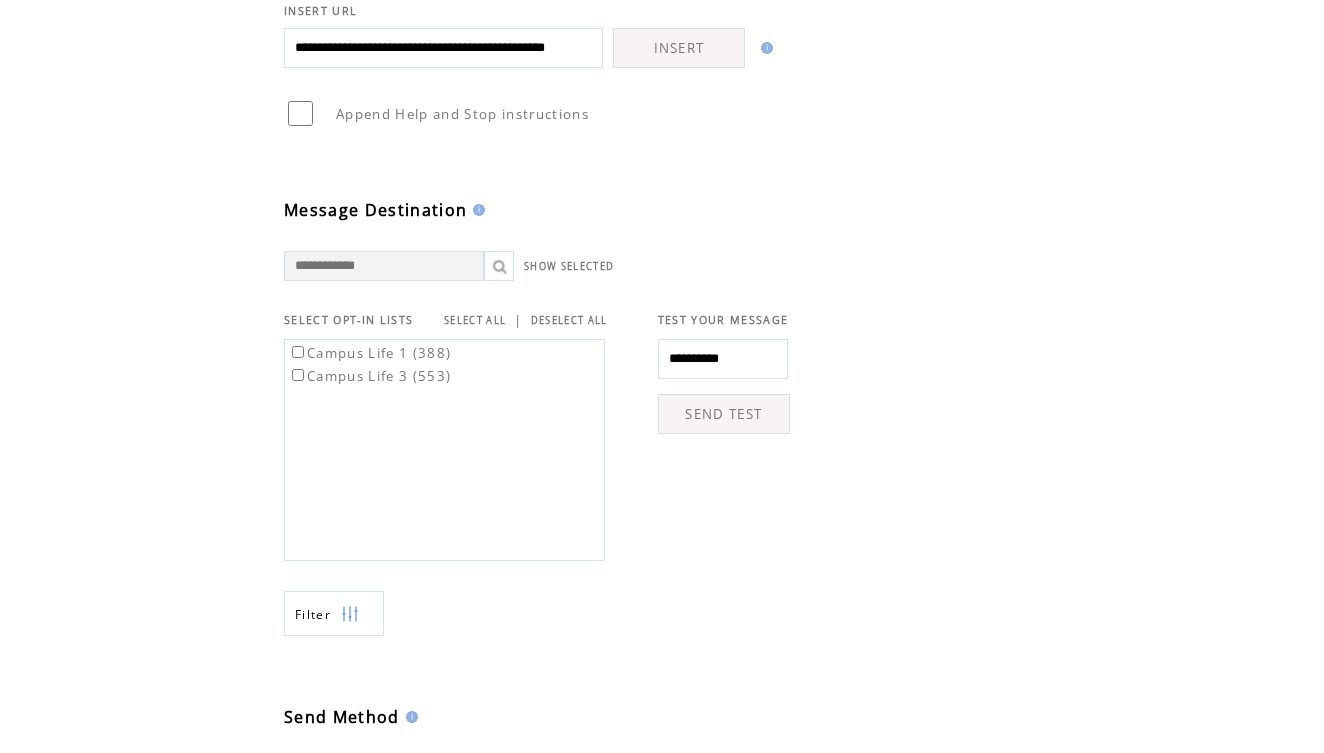 type on "**********" 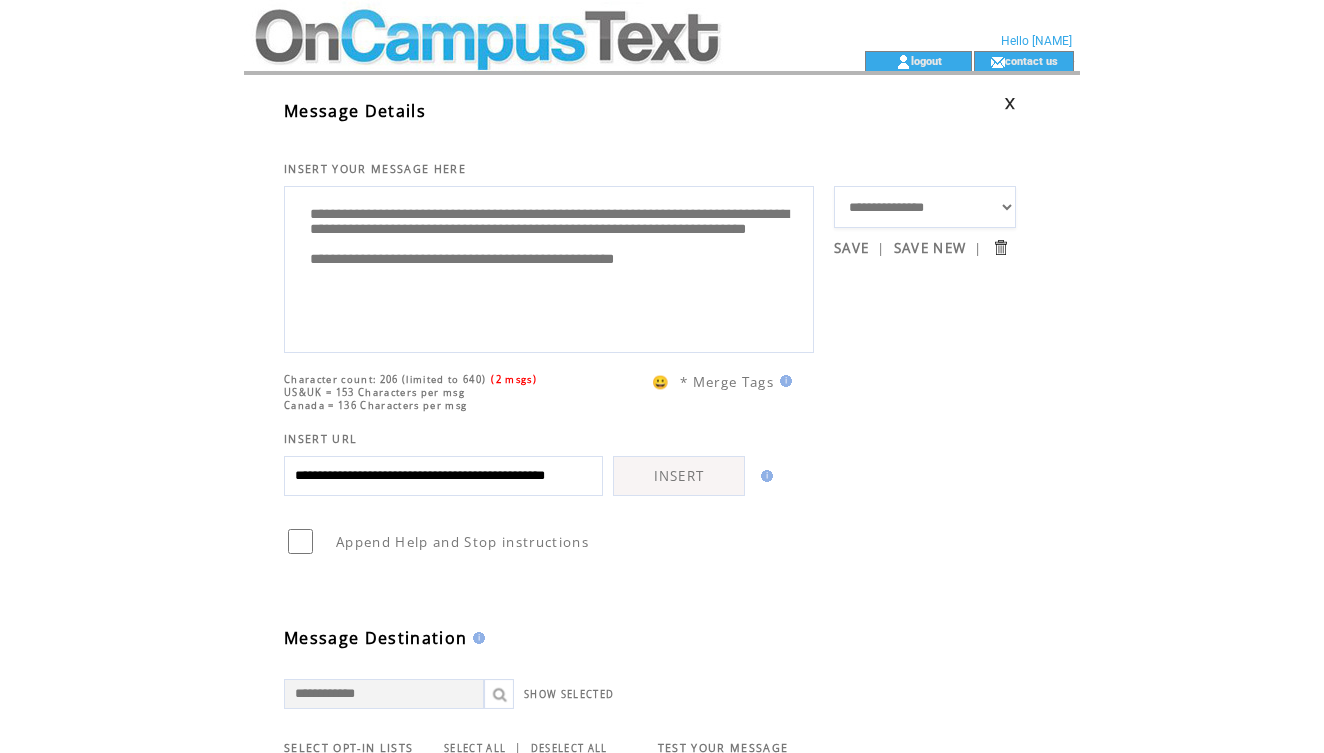 scroll, scrollTop: 0, scrollLeft: 0, axis: both 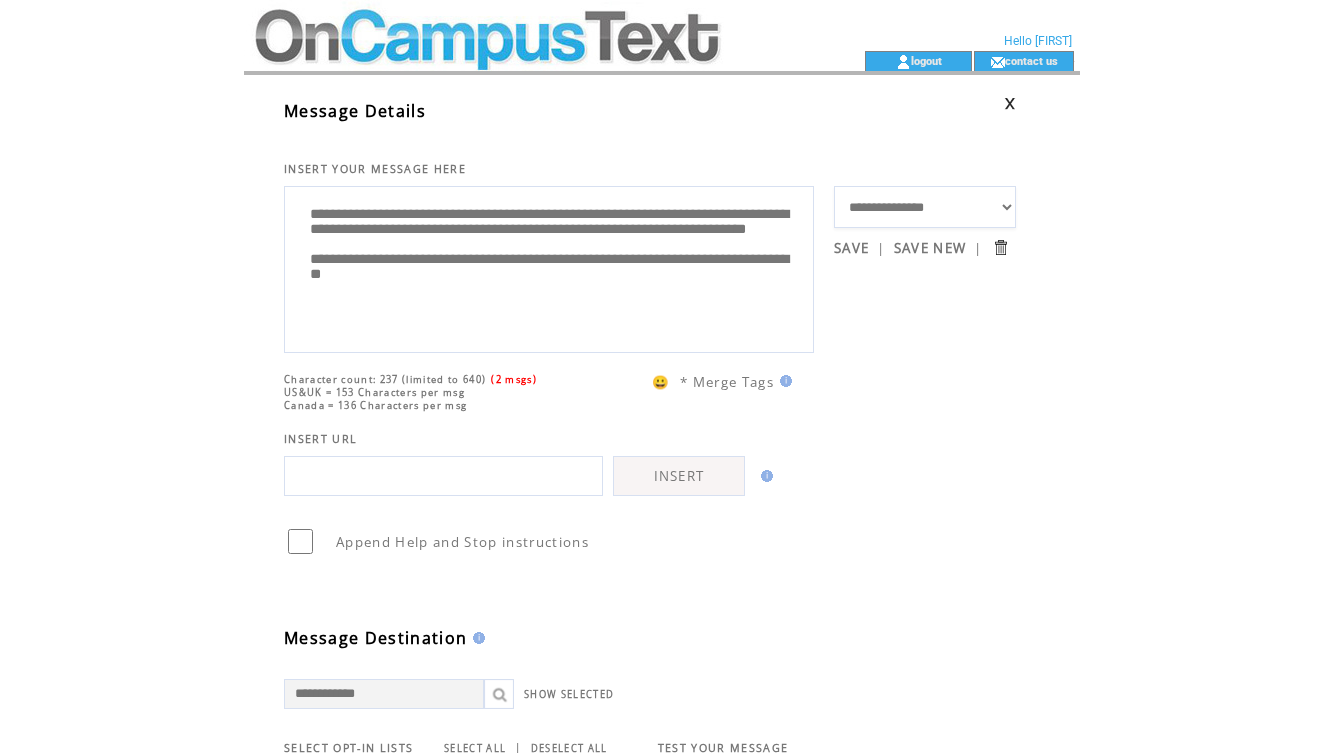 drag, startPoint x: 591, startPoint y: 325, endPoint x: 262, endPoint y: 314, distance: 329.18384 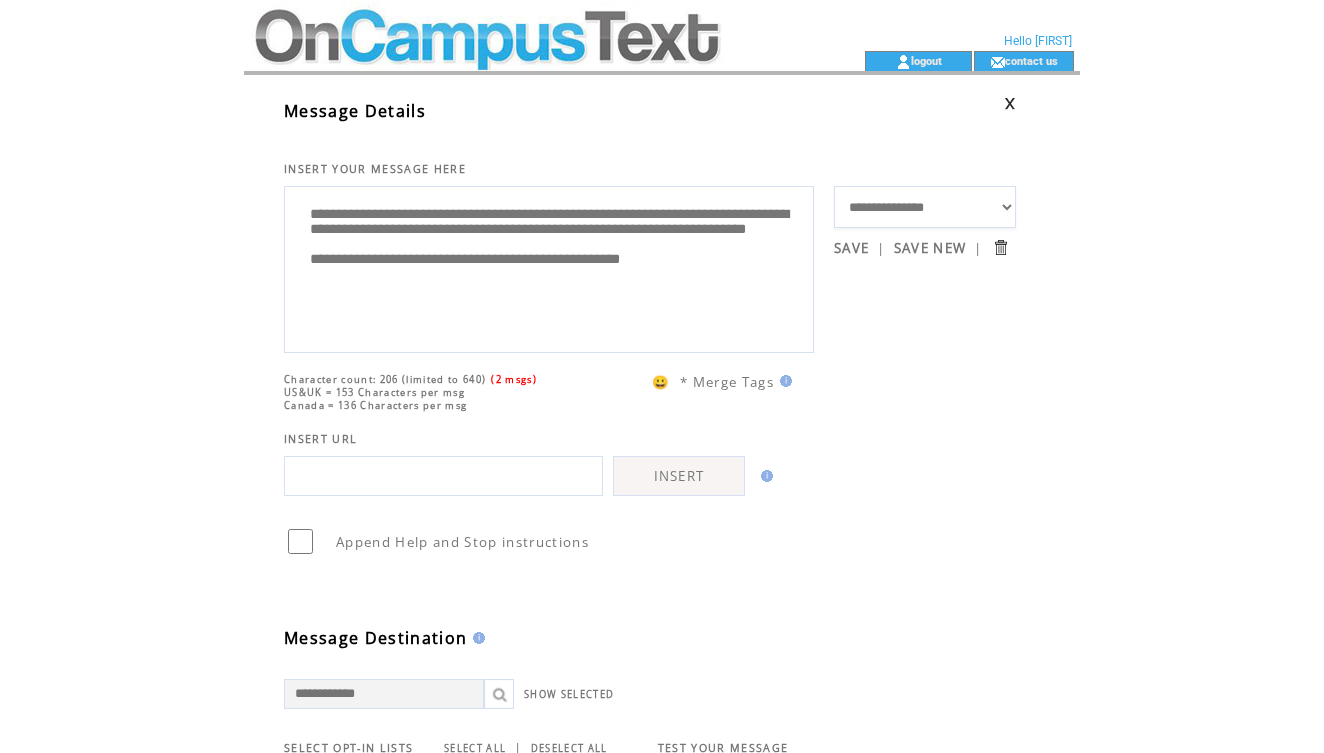 click on "**********" at bounding box center (549, 267) 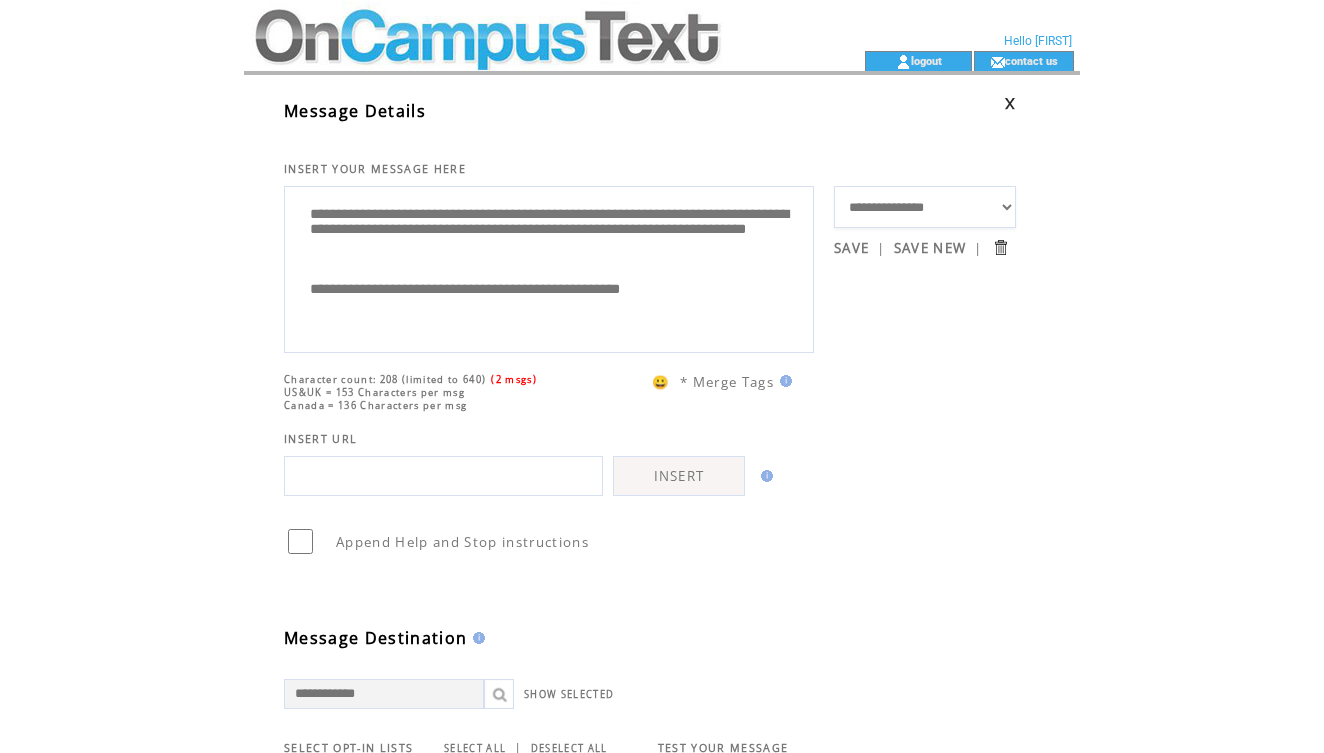 paste on "**********" 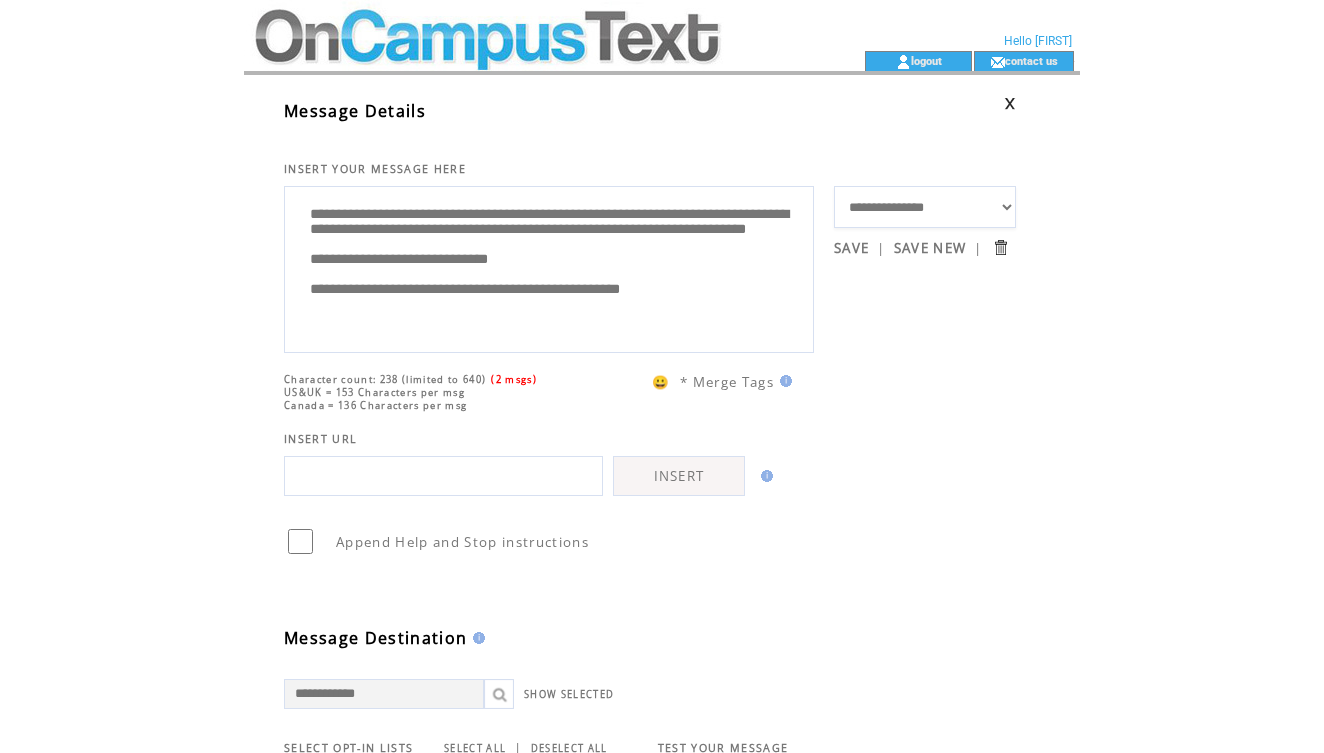 type on "**********" 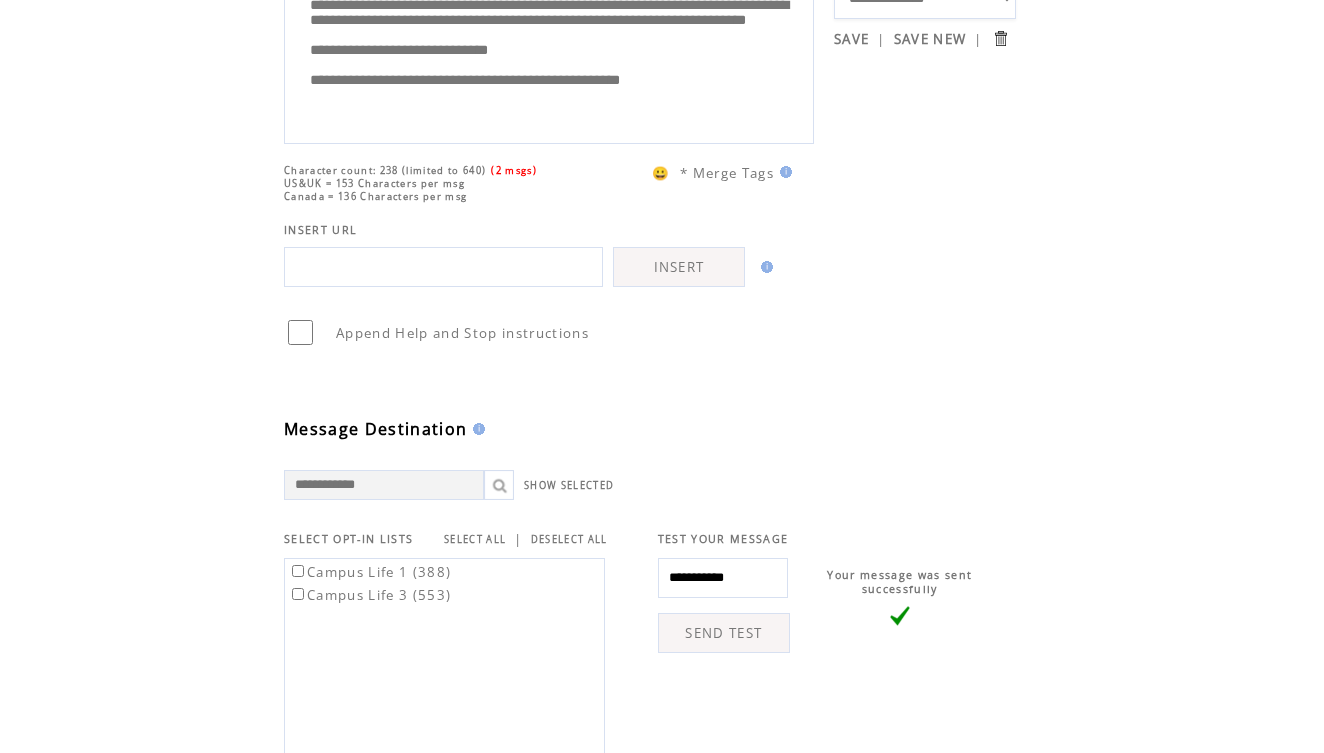 scroll, scrollTop: 227, scrollLeft: 0, axis: vertical 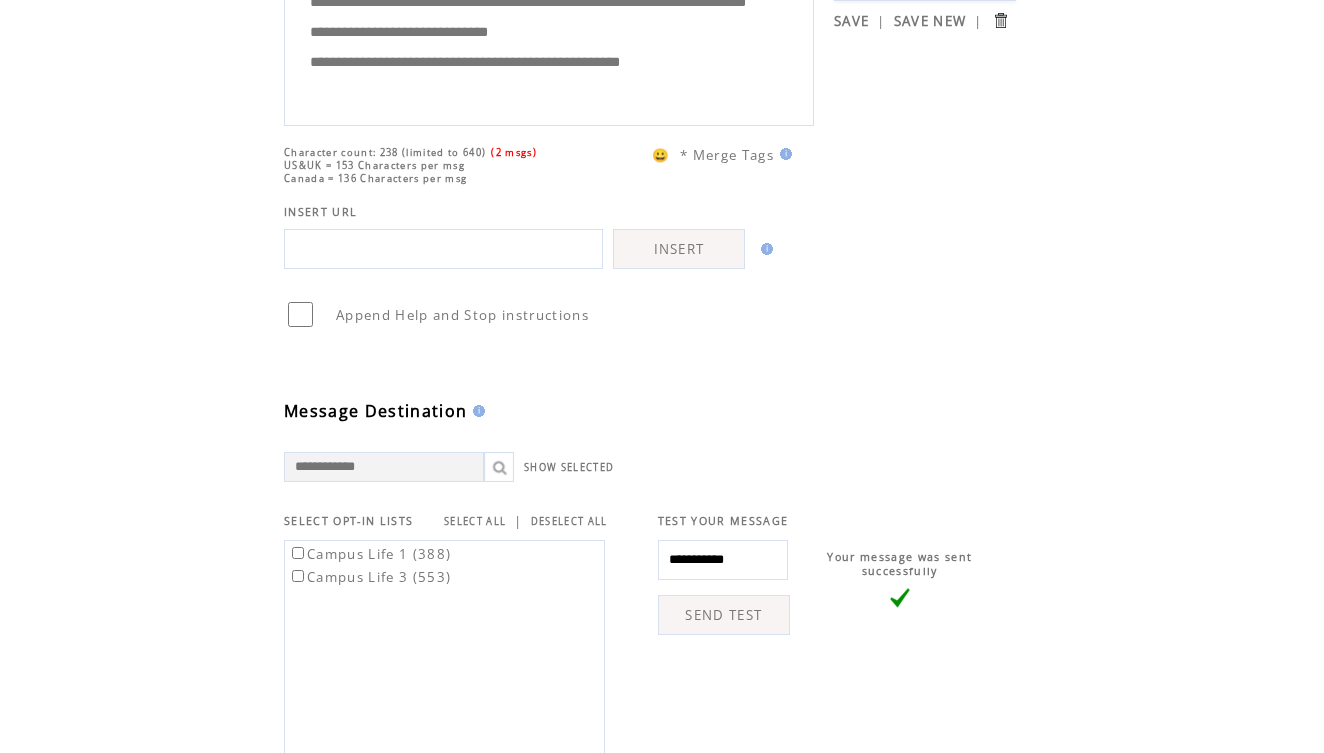 click on "SEND TEST" at bounding box center (724, 615) 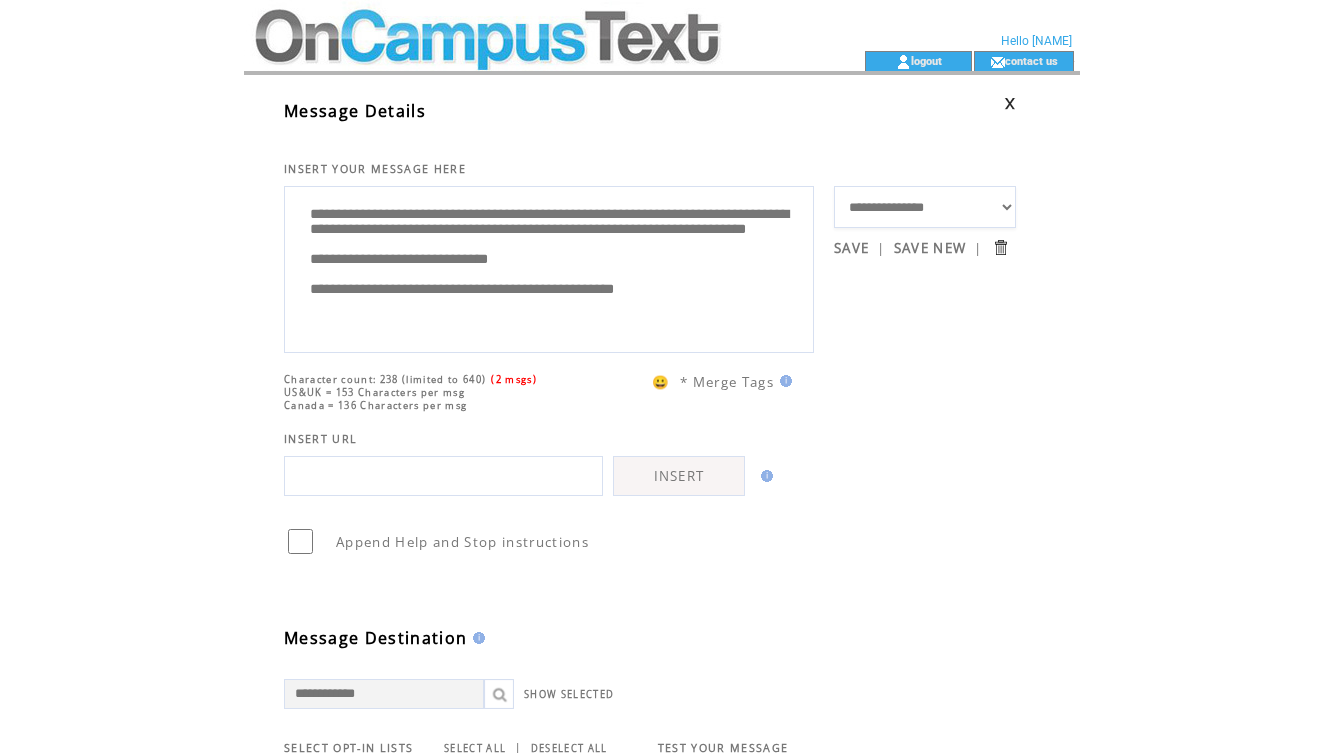 scroll, scrollTop: 0, scrollLeft: 0, axis: both 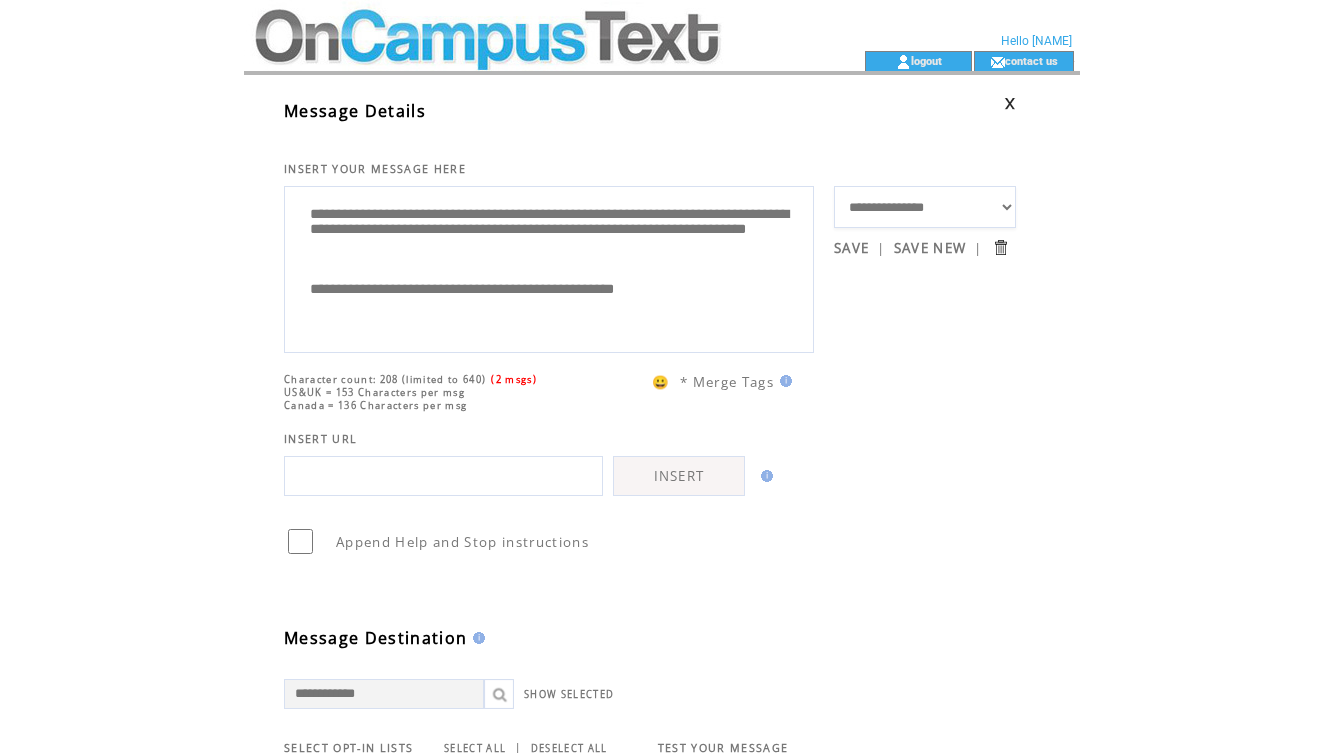 click on "**********" at bounding box center [549, 267] 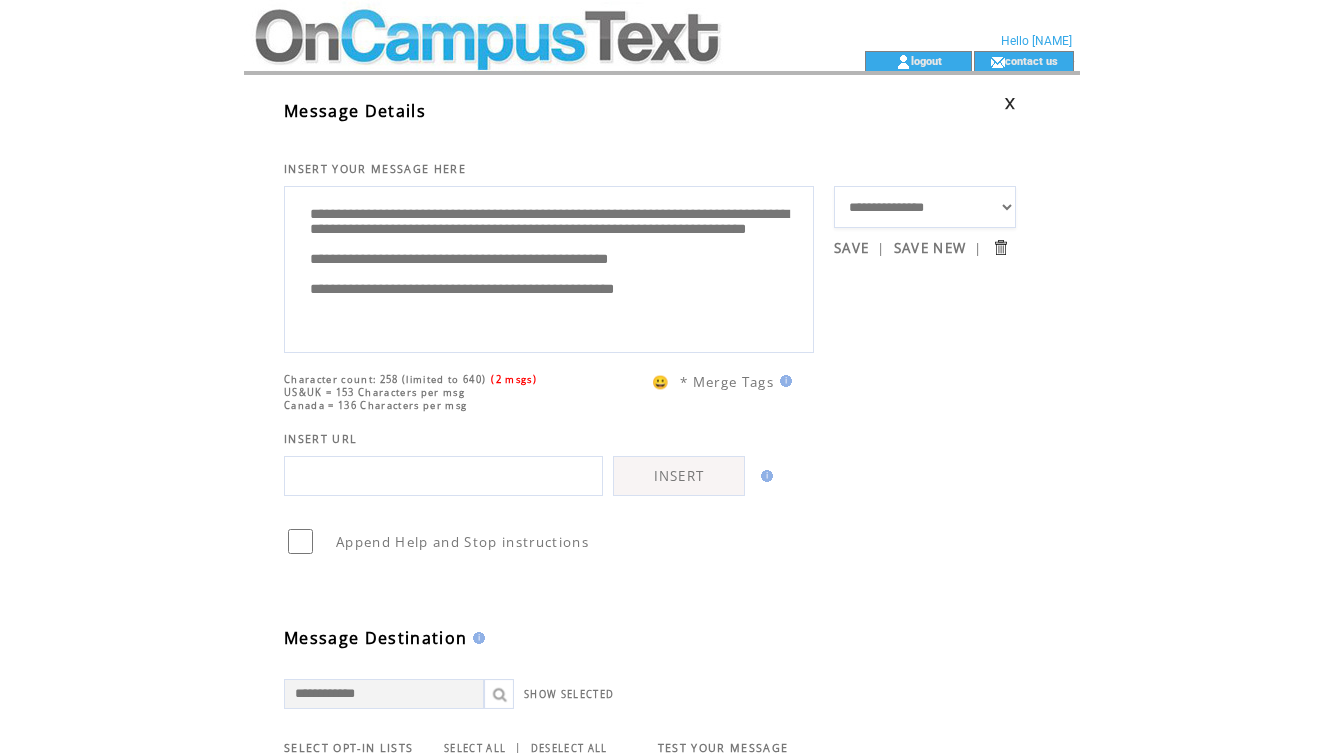 click on "**********" at bounding box center [549, 267] 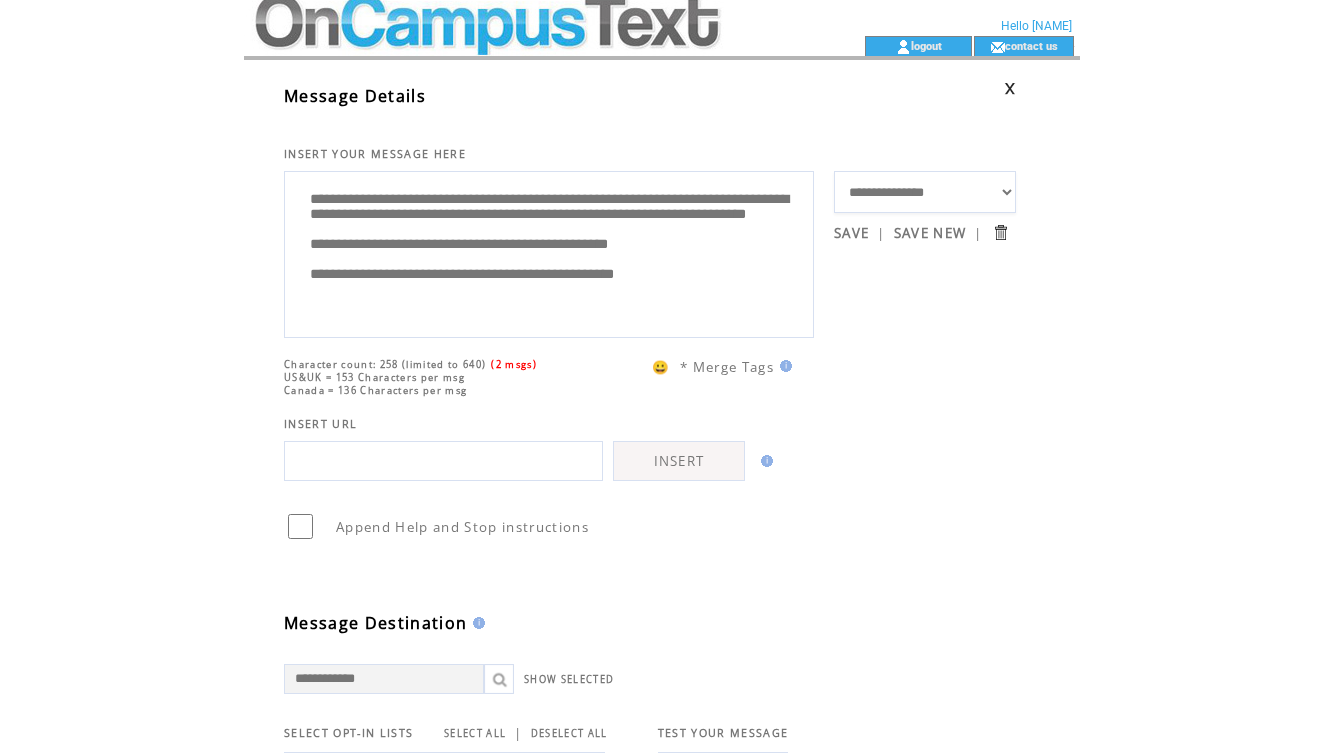 scroll, scrollTop: 13, scrollLeft: 0, axis: vertical 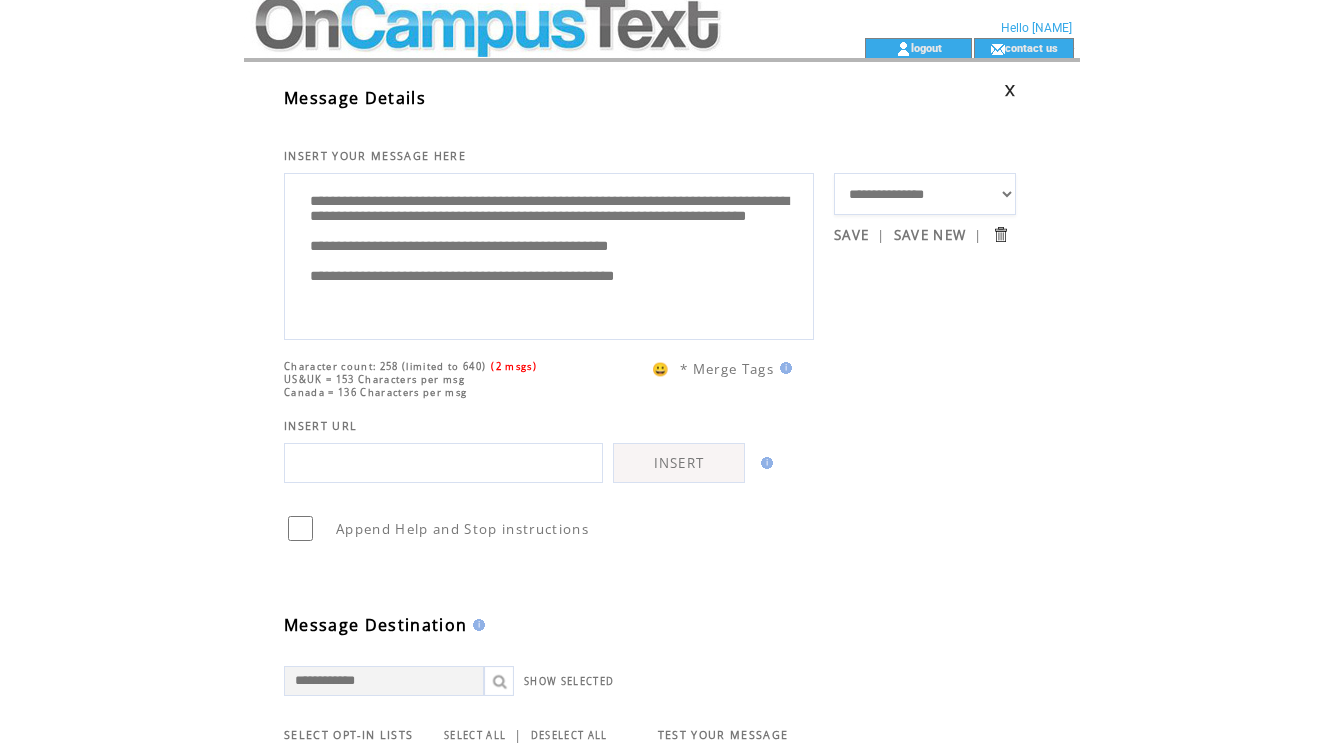 click on "**********" at bounding box center (549, 254) 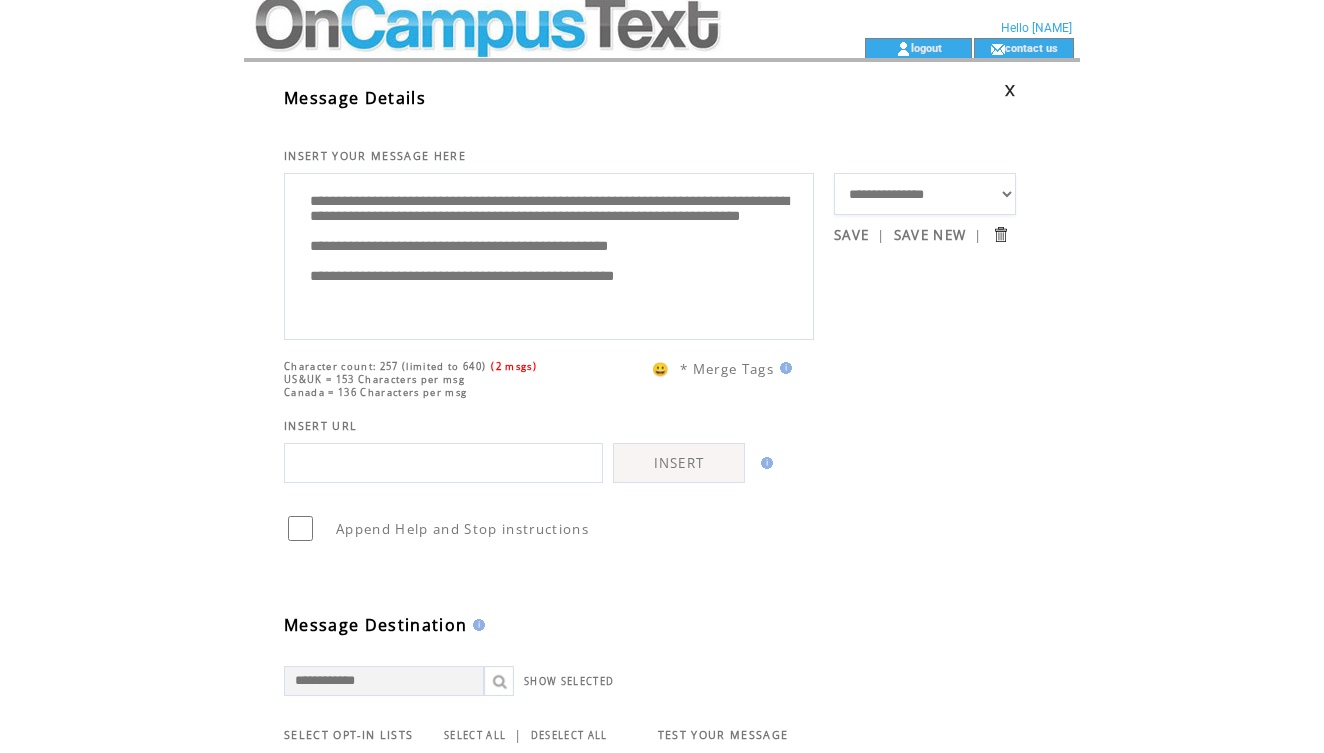 click on "**********" at bounding box center [549, 254] 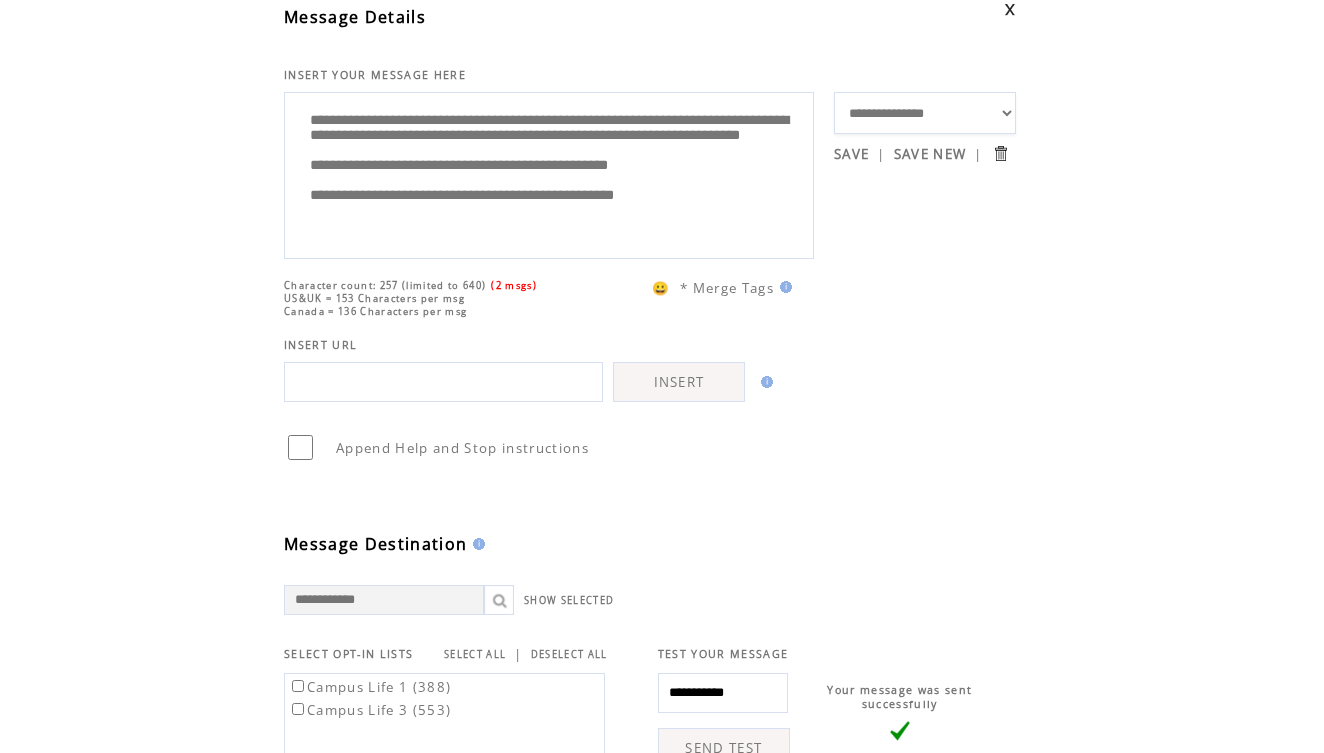 scroll, scrollTop: 95, scrollLeft: 0, axis: vertical 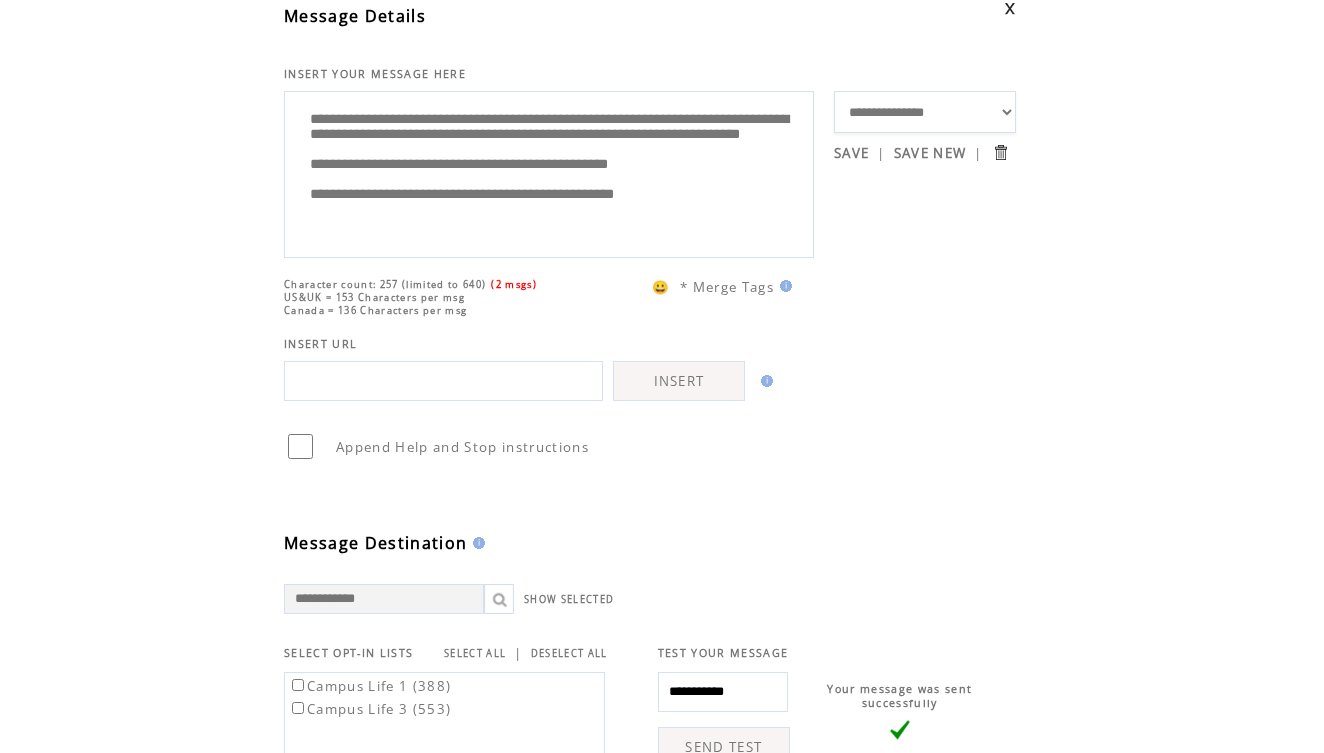 drag, startPoint x: 771, startPoint y: 240, endPoint x: 776, endPoint y: 208, distance: 32.38827 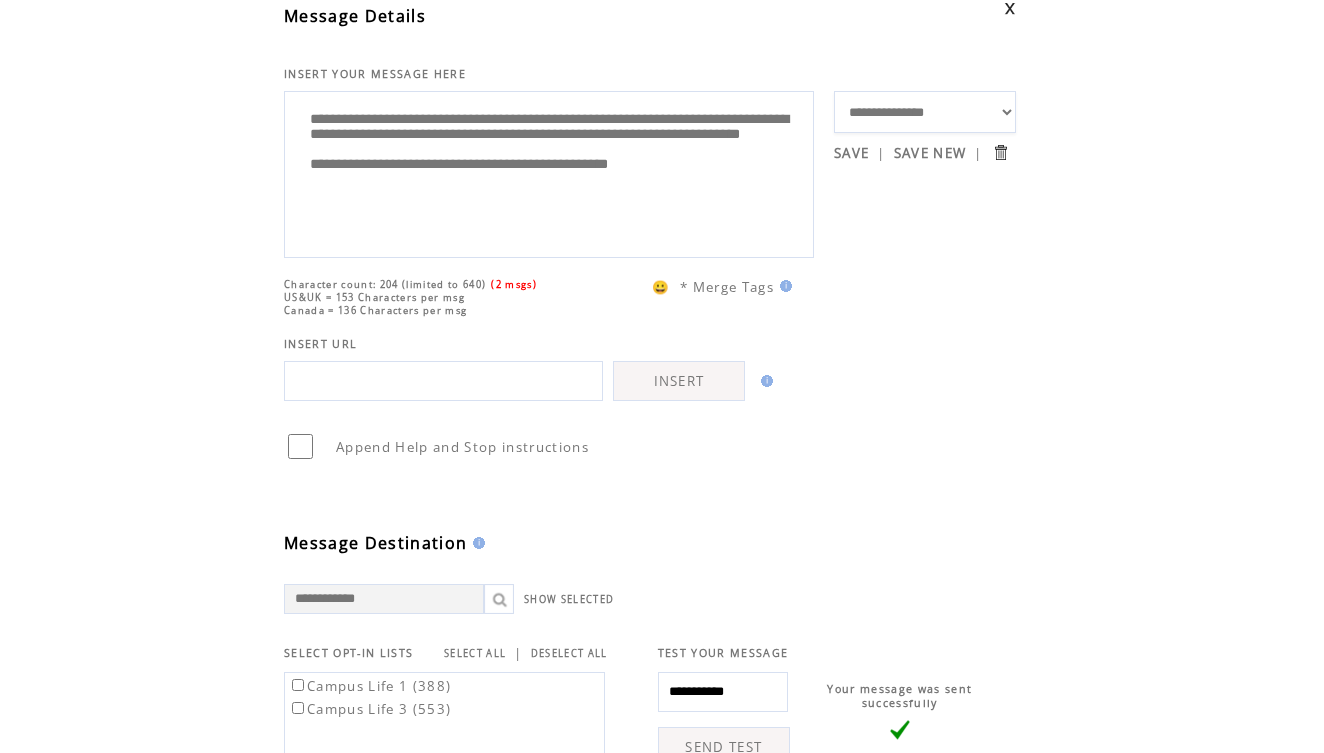 click on "**********" at bounding box center (549, 172) 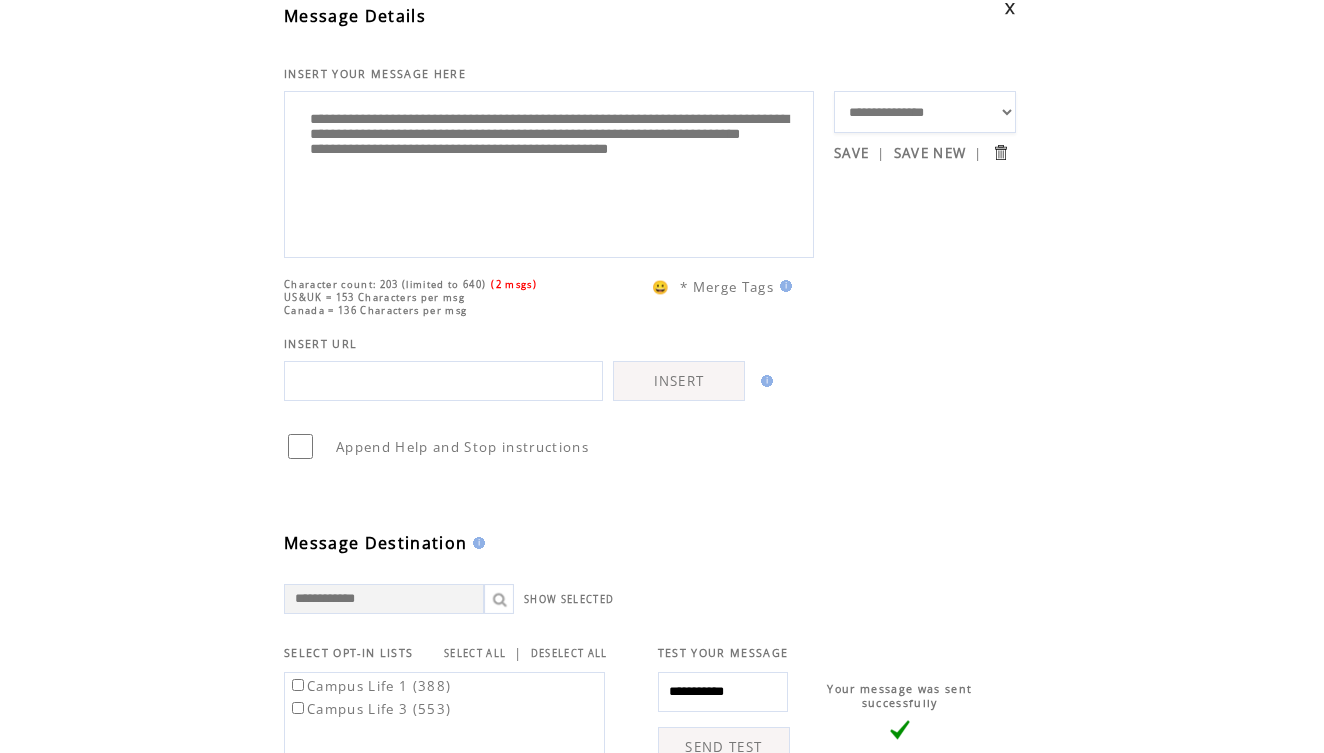 click on "**********" at bounding box center (549, 172) 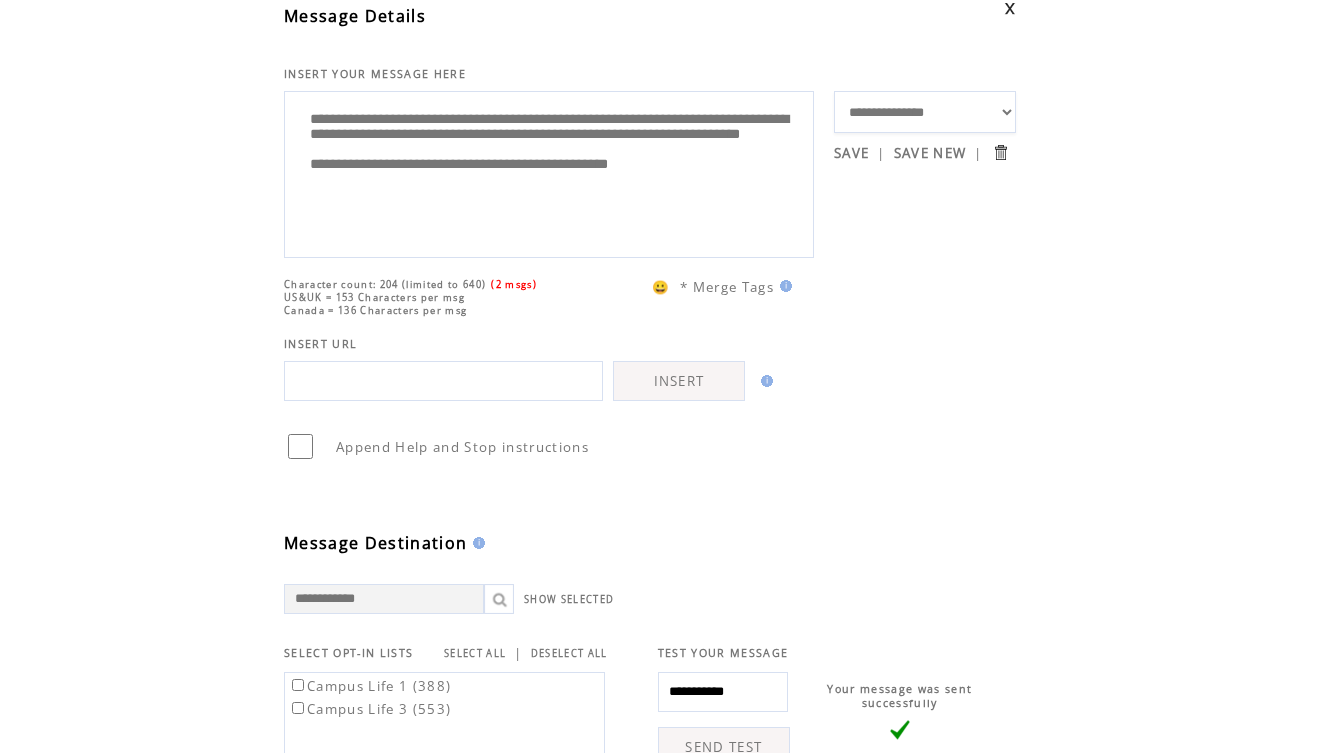 click on "**********" at bounding box center [549, 172] 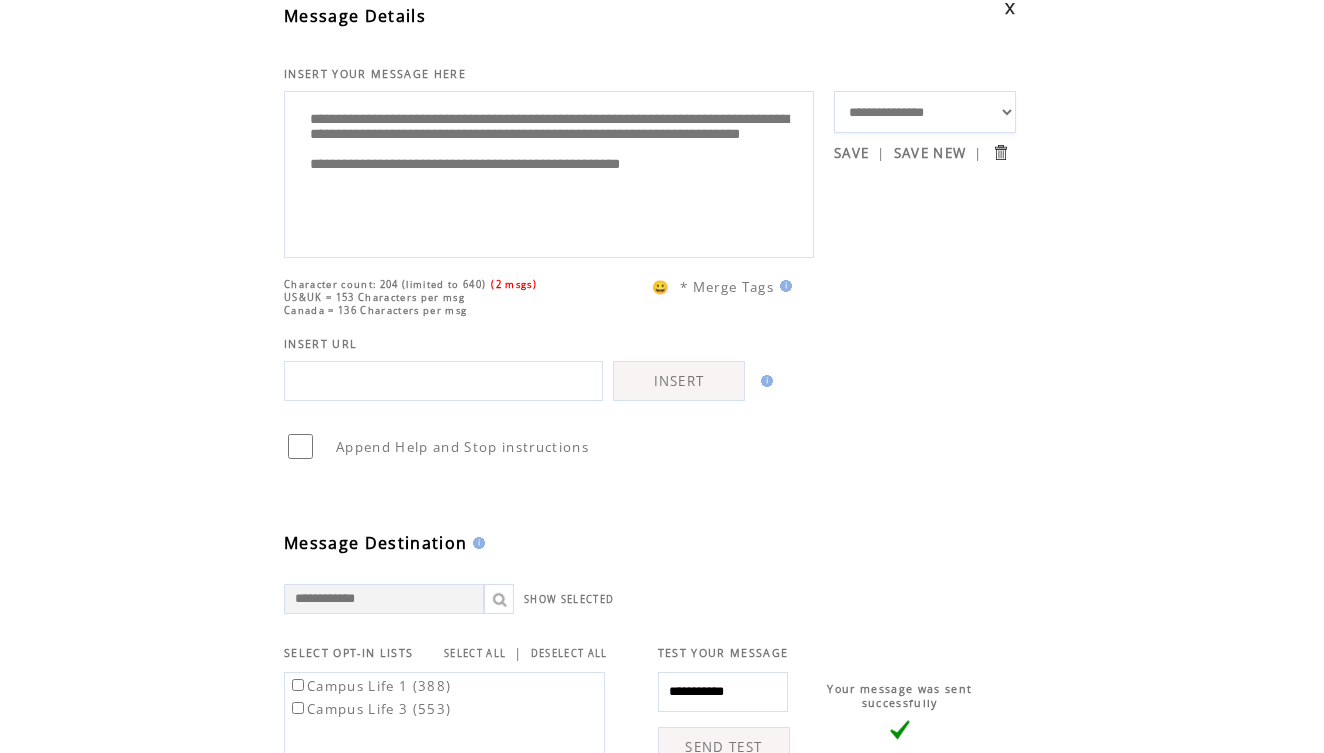 paste on "**********" 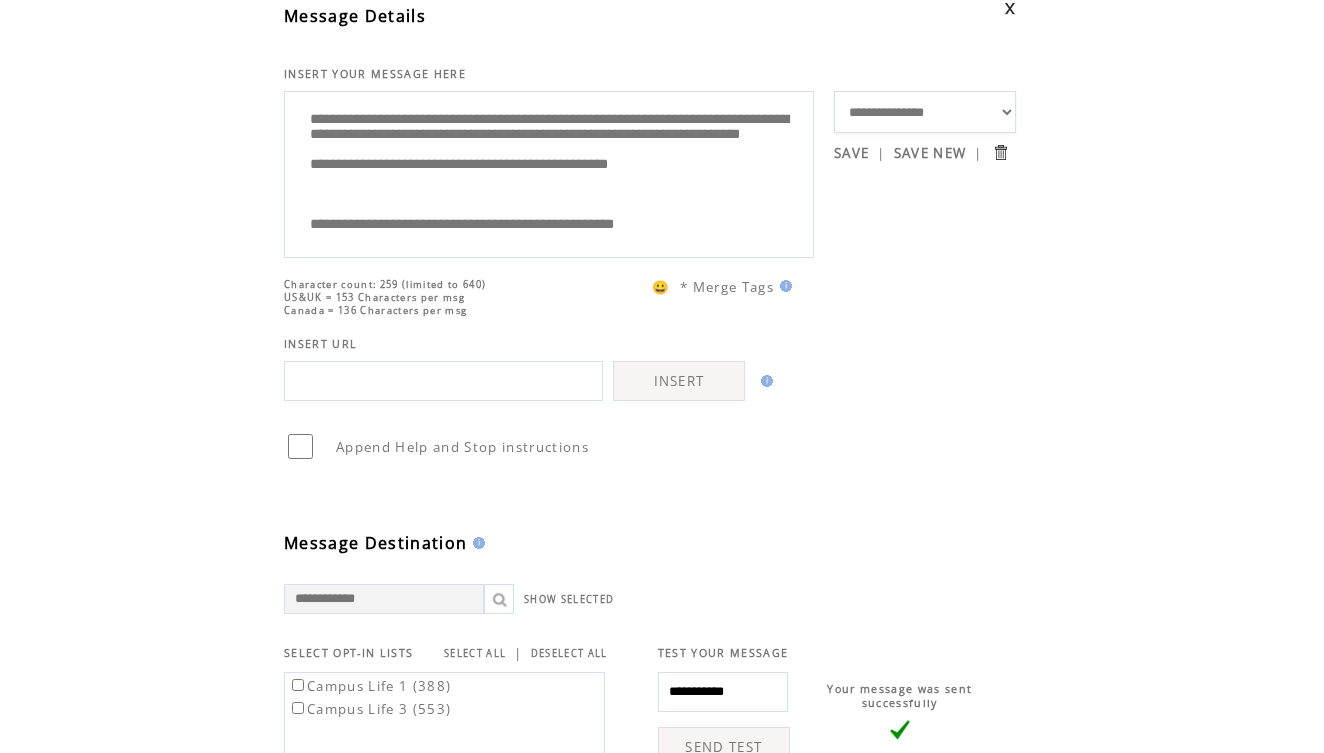 scroll, scrollTop: 60, scrollLeft: 0, axis: vertical 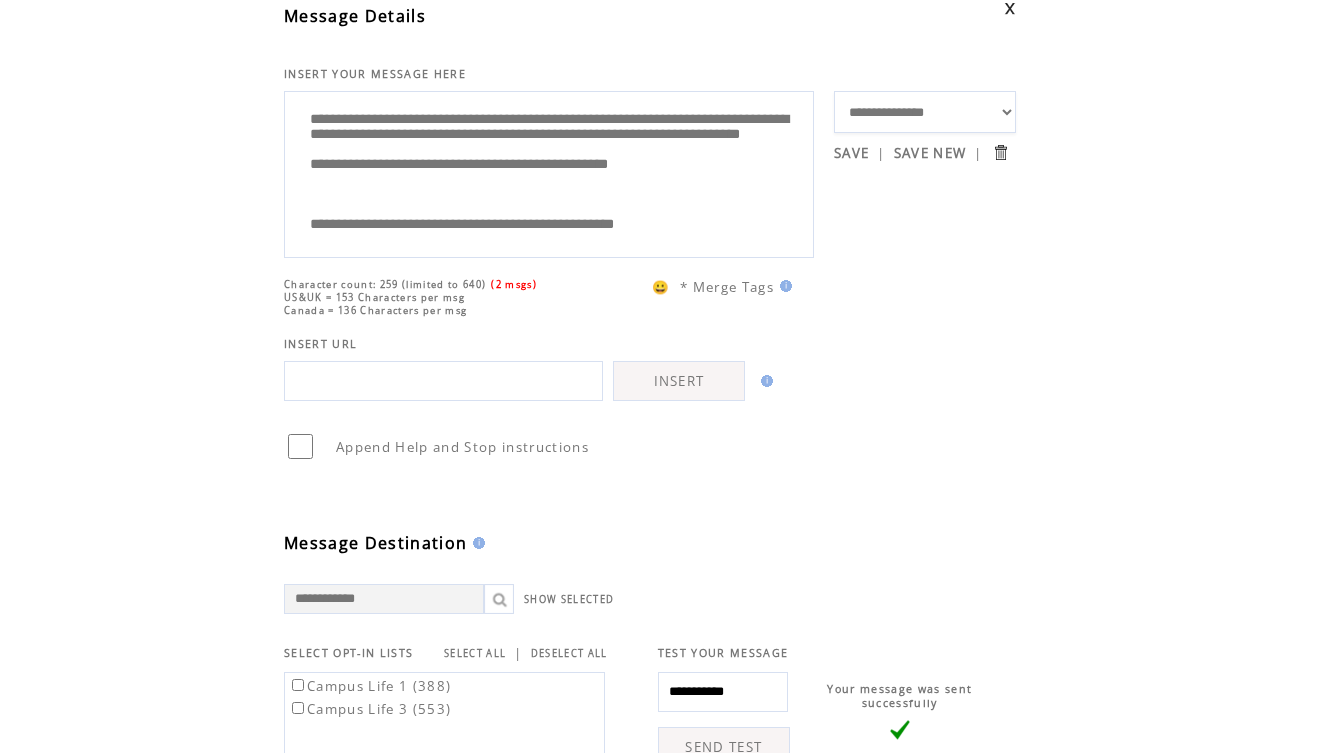 click on "**********" at bounding box center (549, 172) 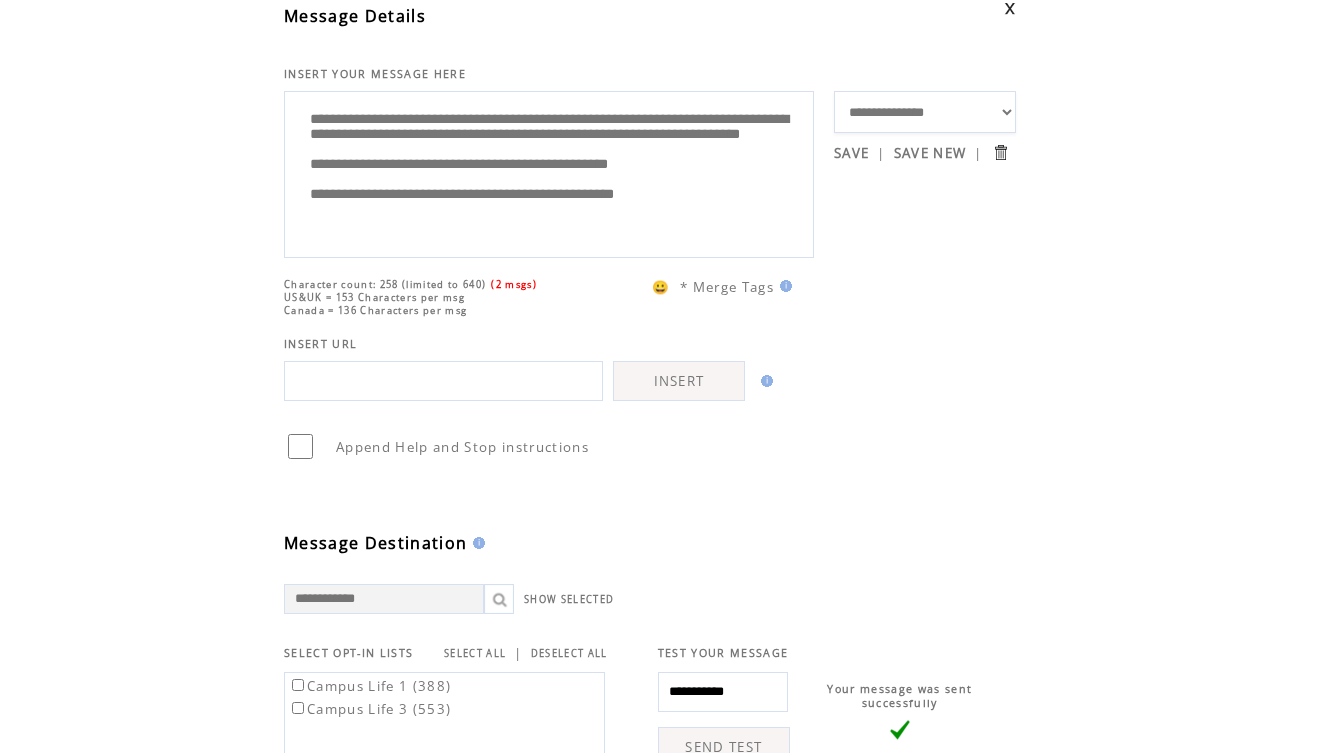 scroll, scrollTop: 20, scrollLeft: 0, axis: vertical 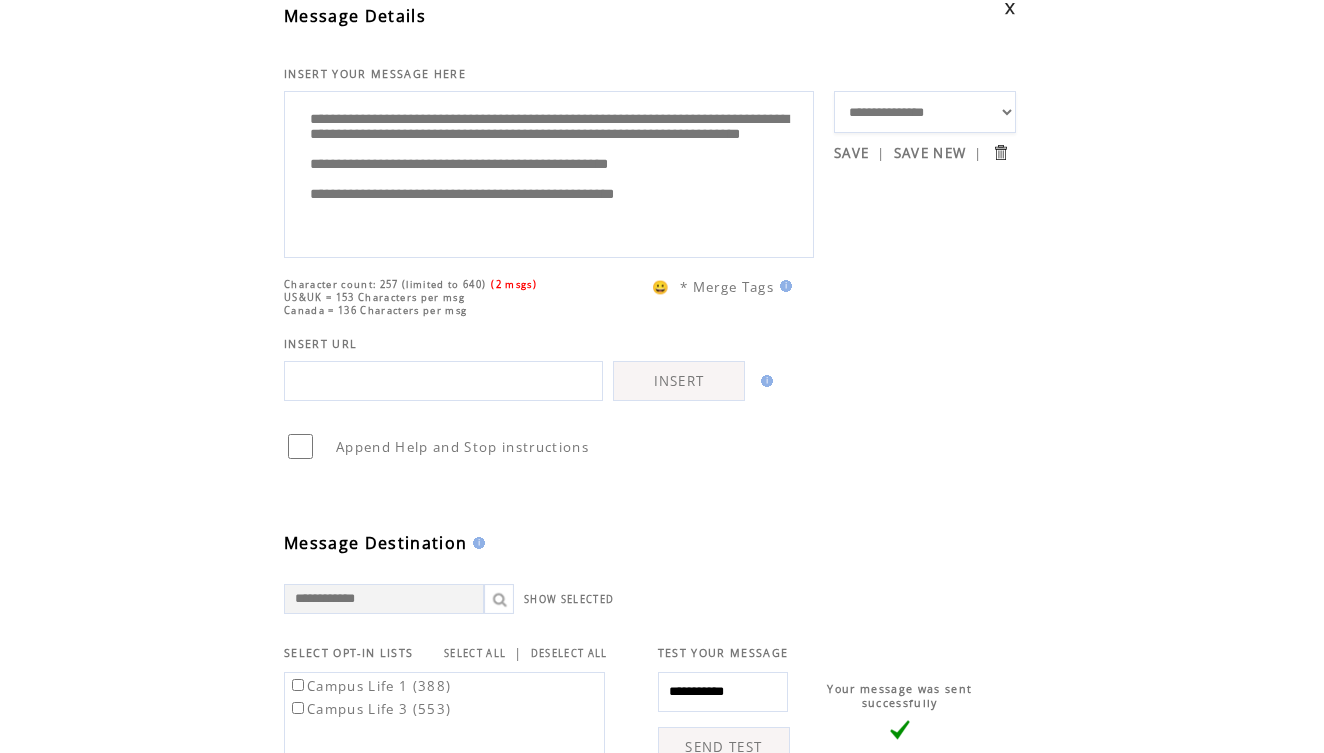 click on "**********" at bounding box center [549, 172] 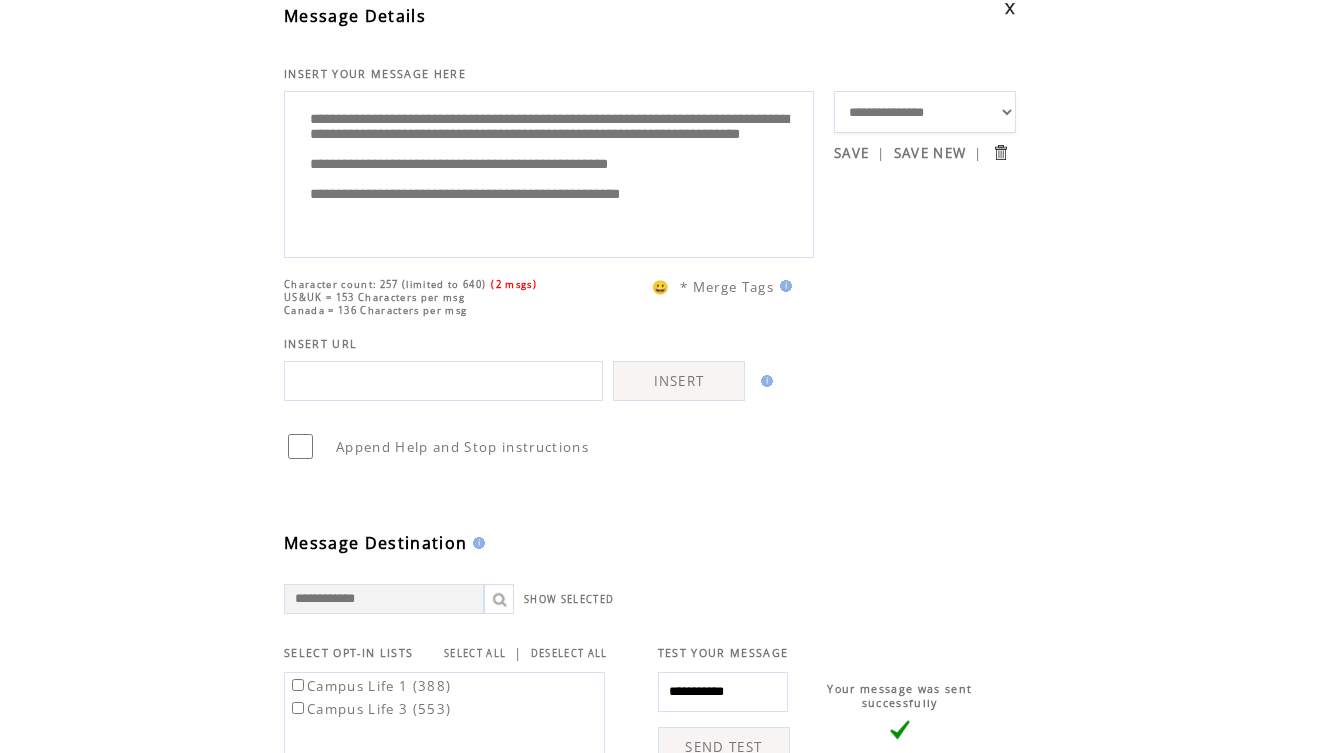 click on "**********" at bounding box center (549, 172) 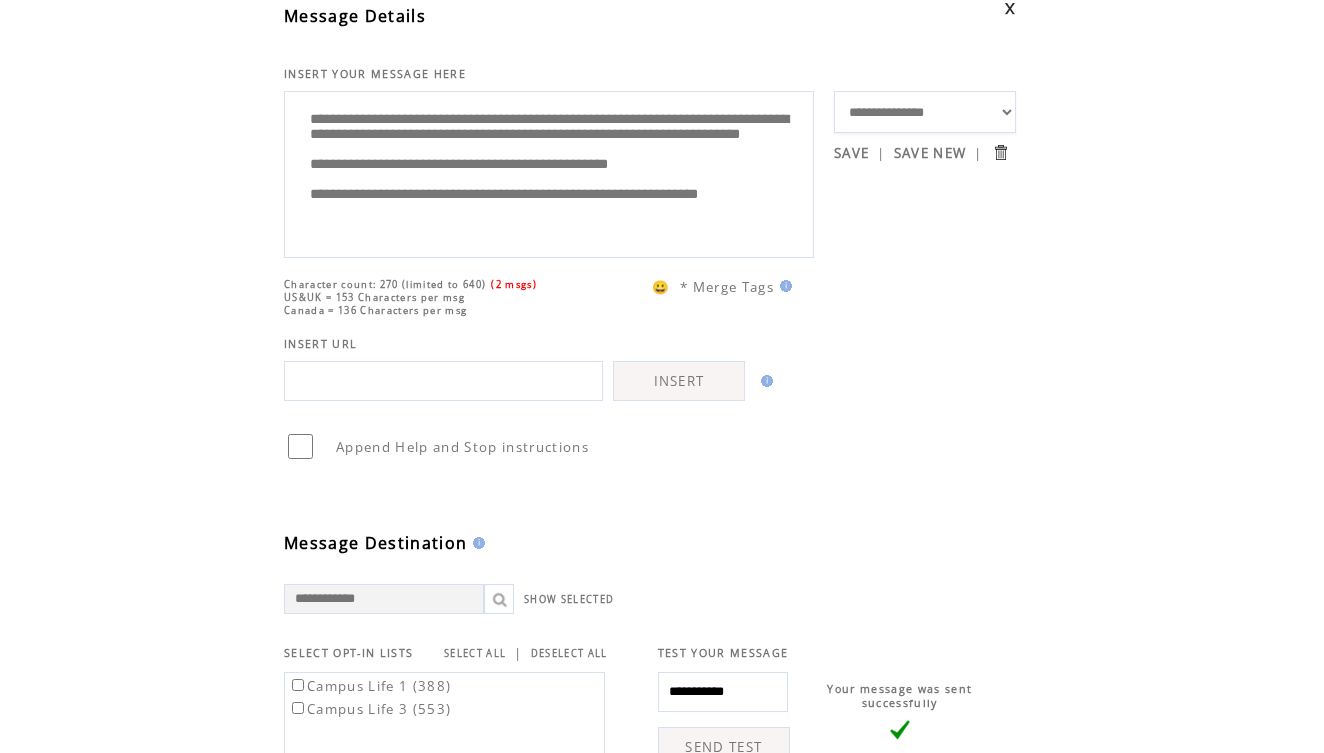 scroll, scrollTop: 40, scrollLeft: 0, axis: vertical 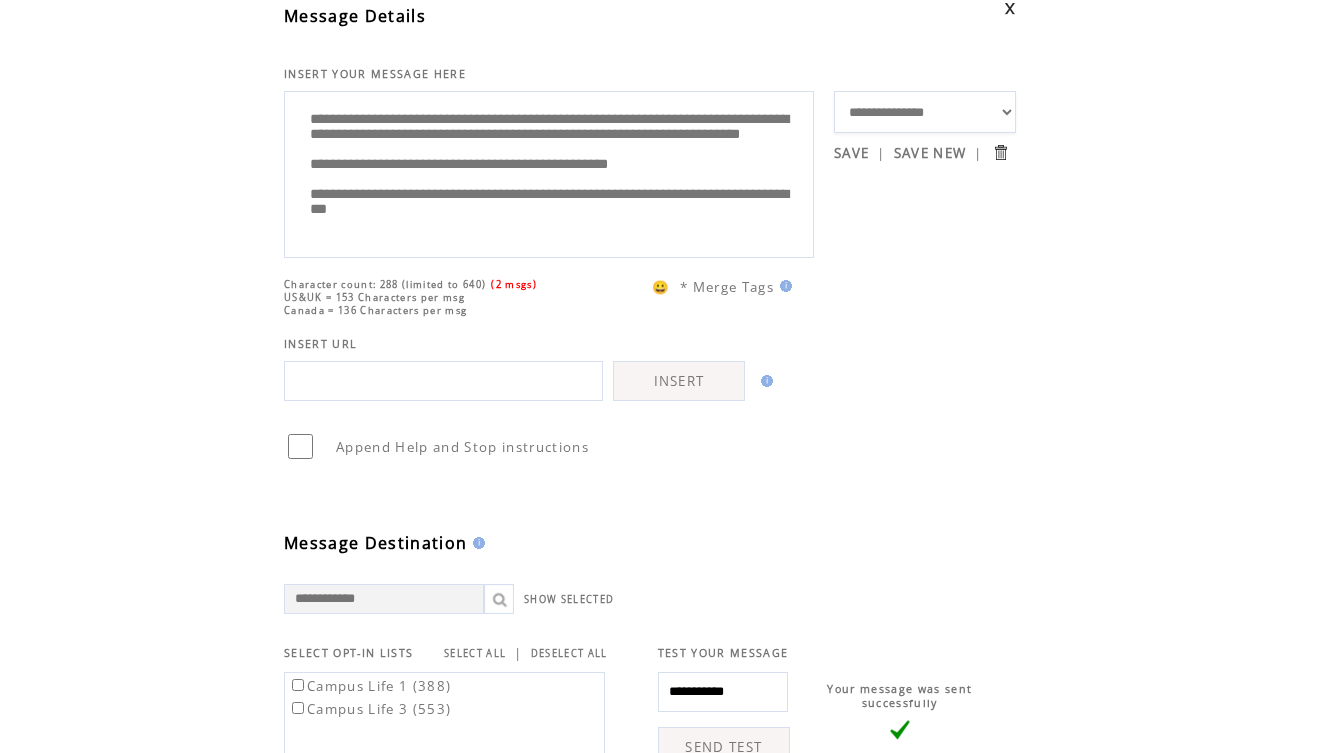 type on "**********" 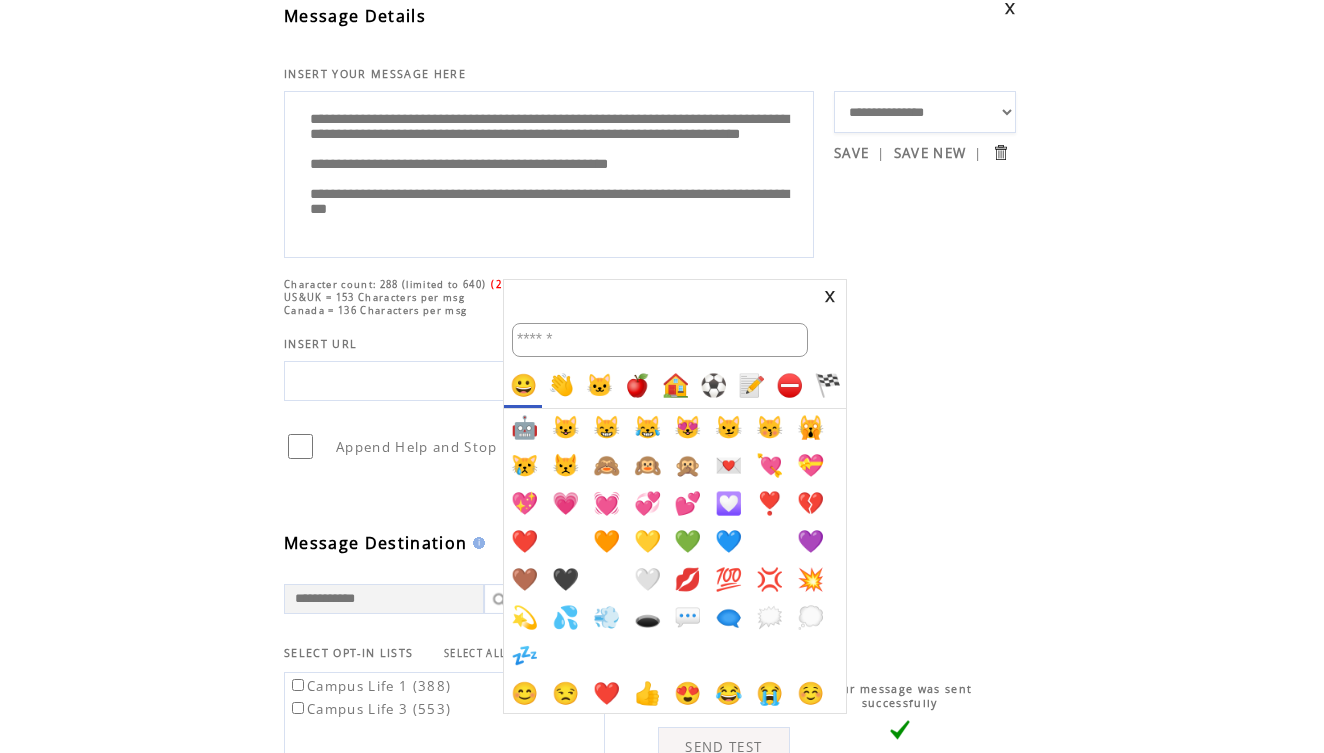 scroll, scrollTop: 532, scrollLeft: 0, axis: vertical 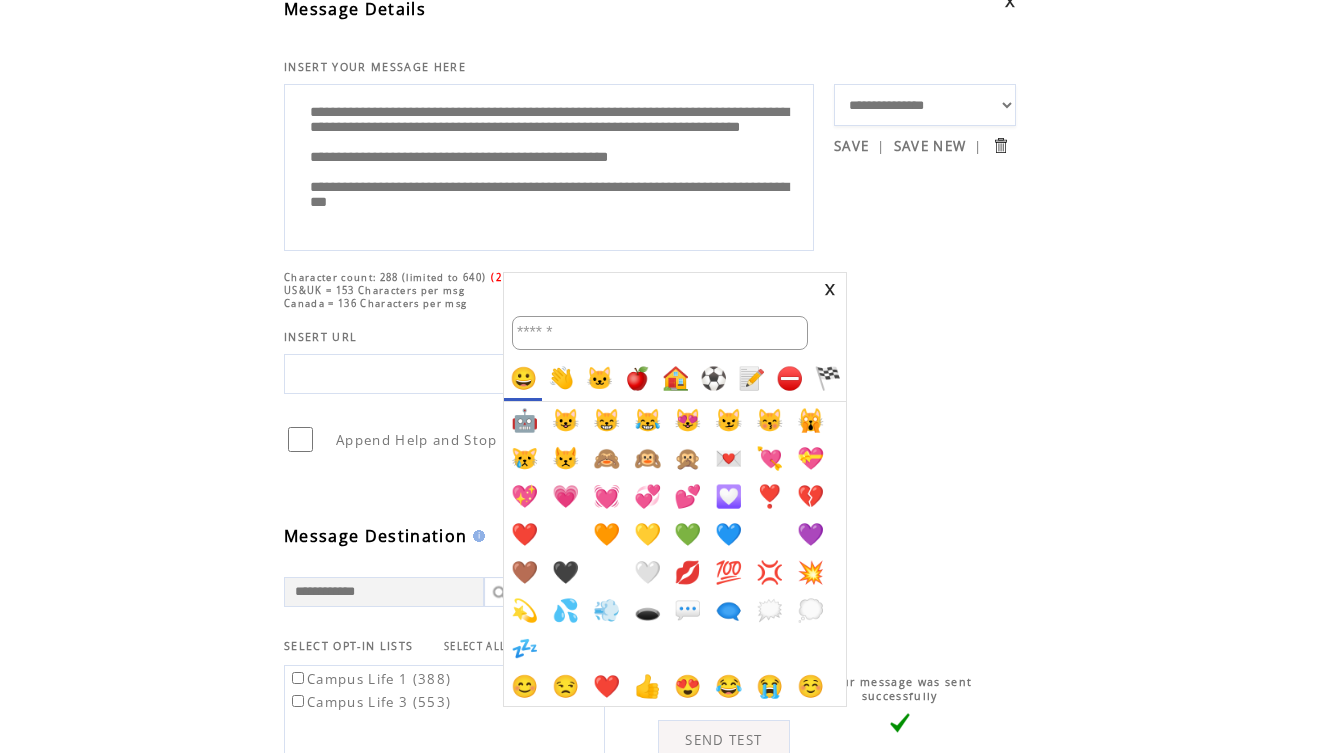 click at bounding box center (660, 333) 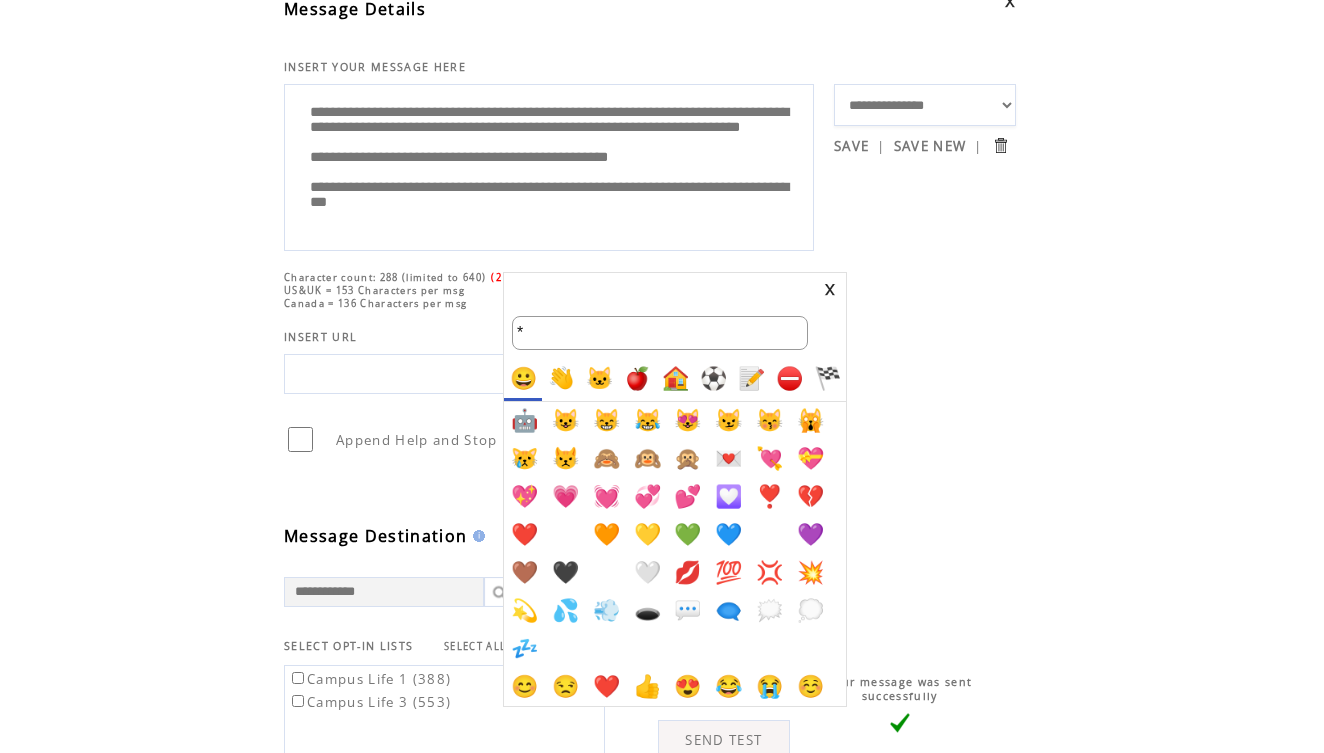 scroll, scrollTop: 0, scrollLeft: 0, axis: both 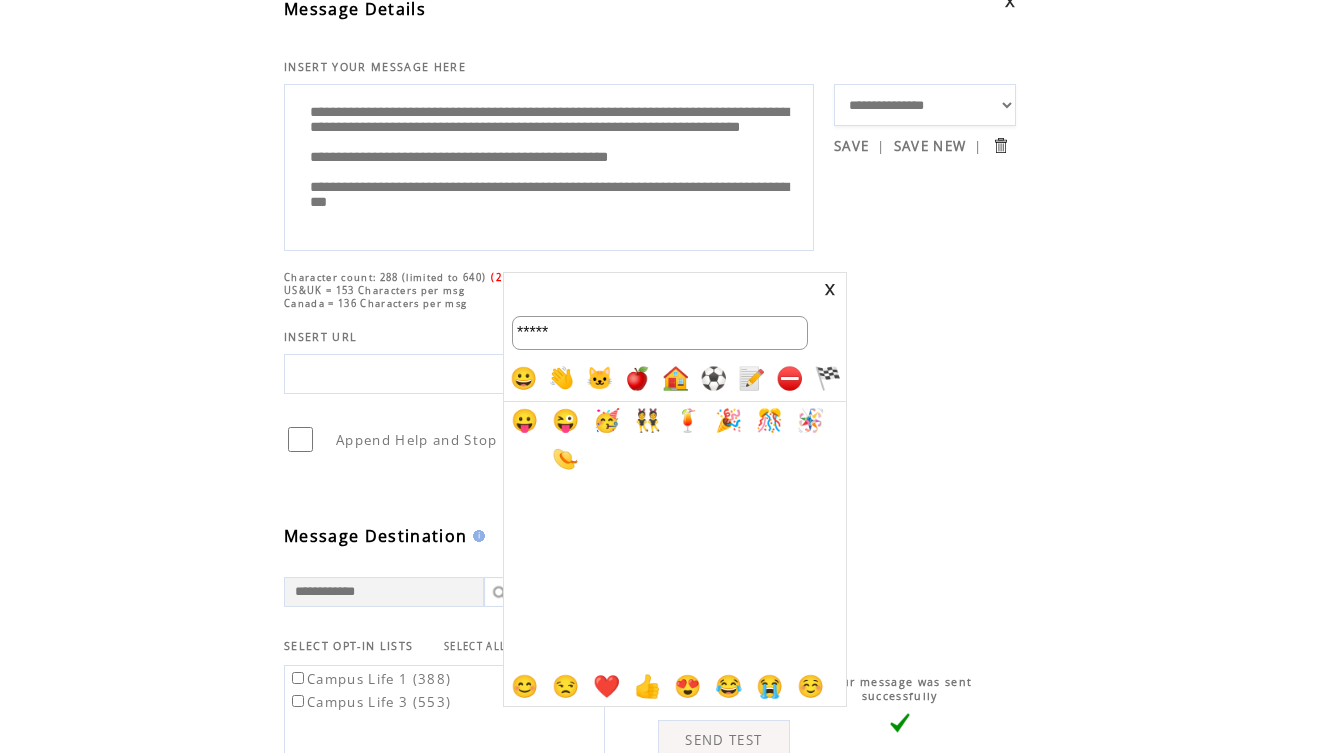 type on "*****" 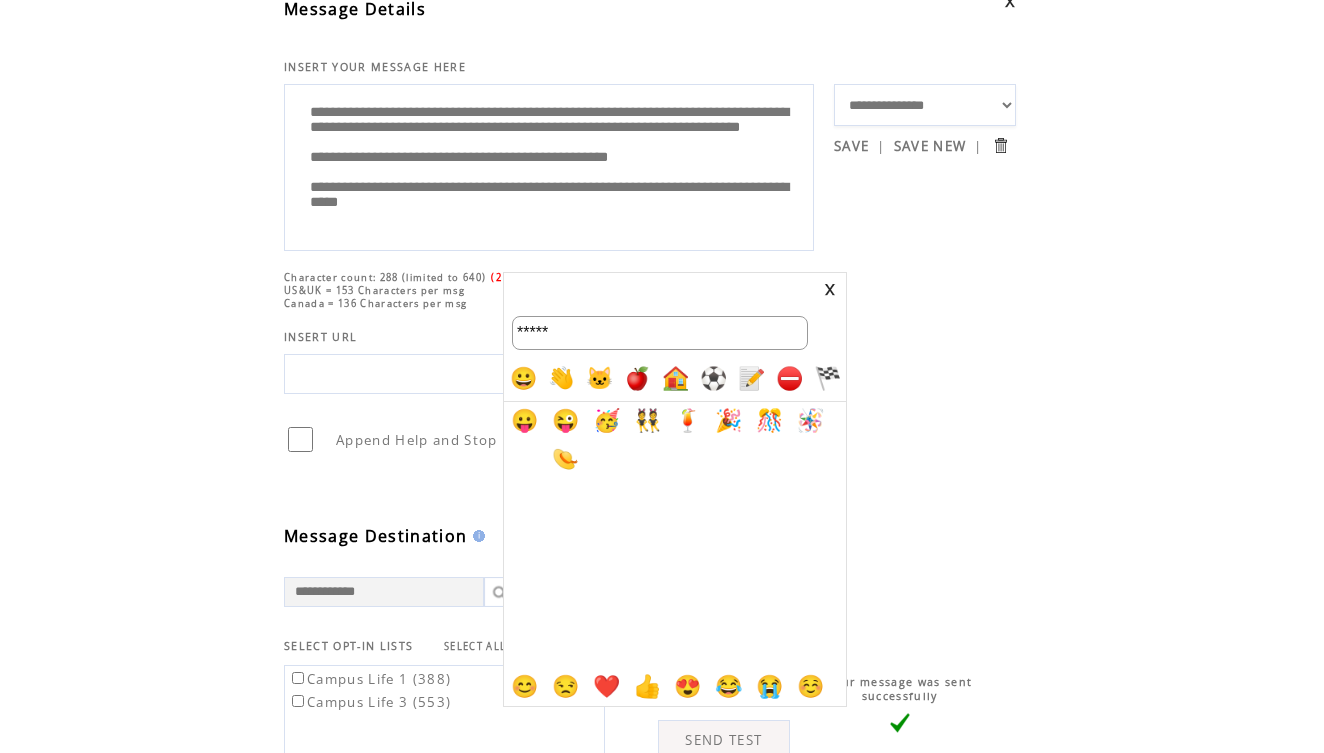 click at bounding box center [662, 274] 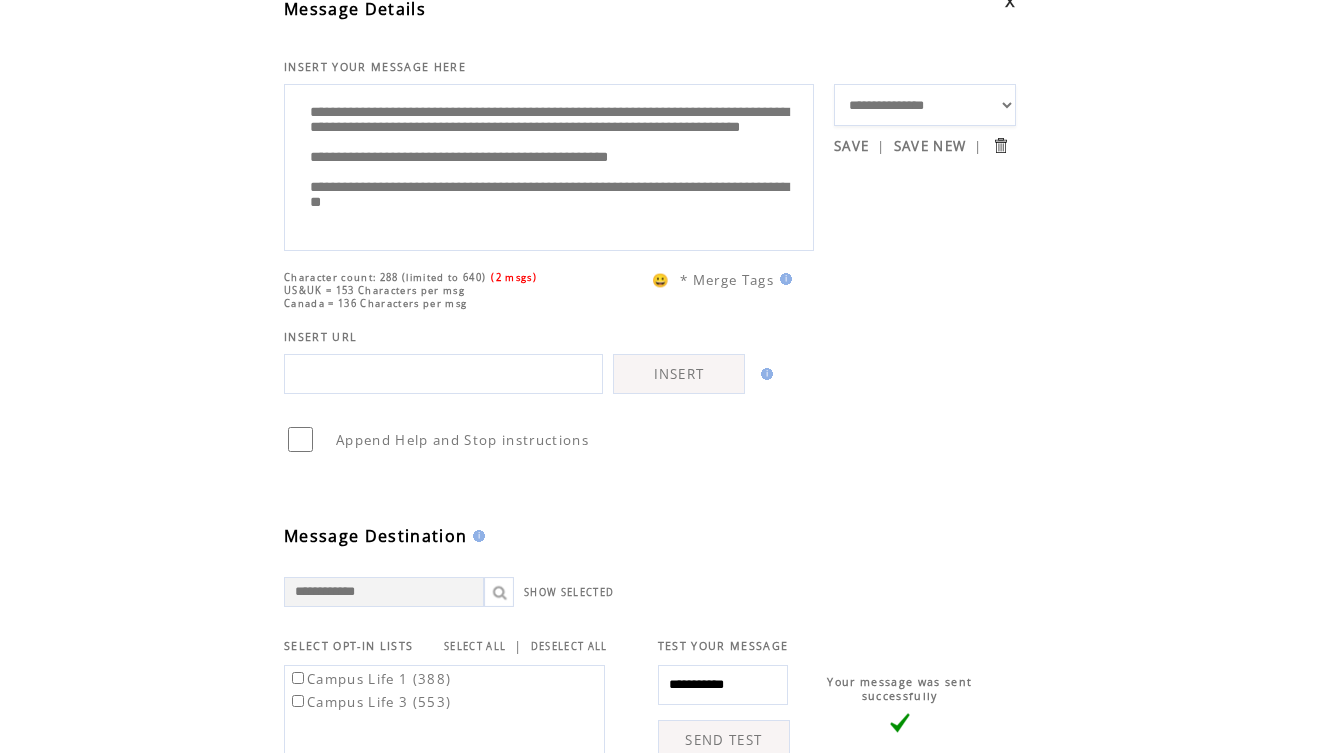 drag, startPoint x: 590, startPoint y: 226, endPoint x: 387, endPoint y: 219, distance: 203.12065 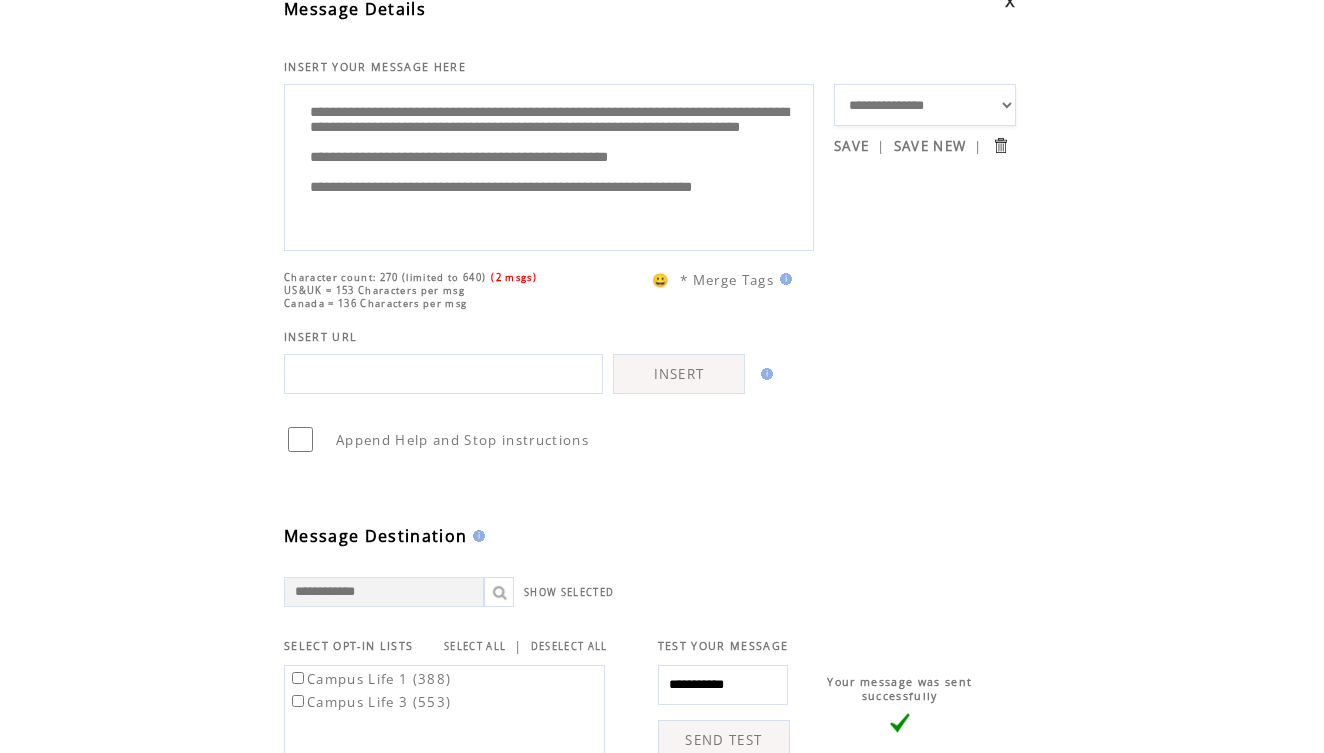 click on "**********" at bounding box center [549, 165] 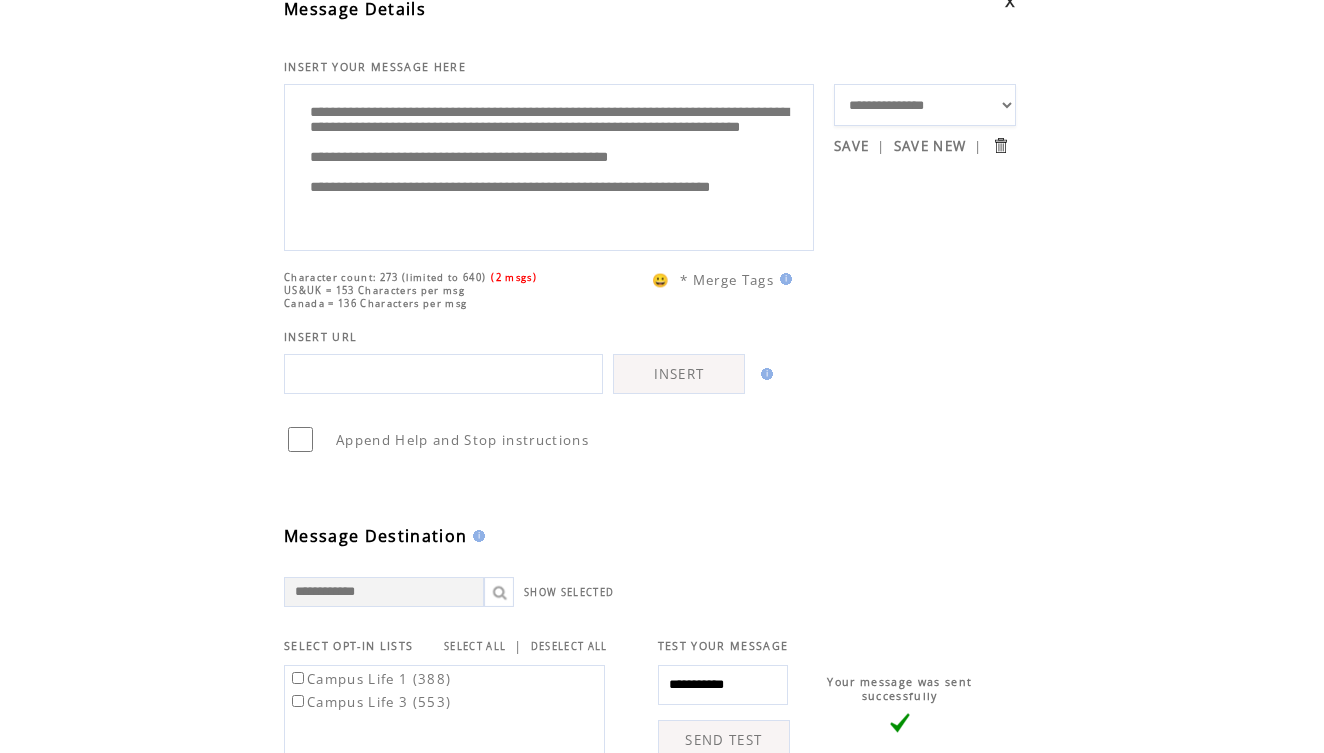 type on "**********" 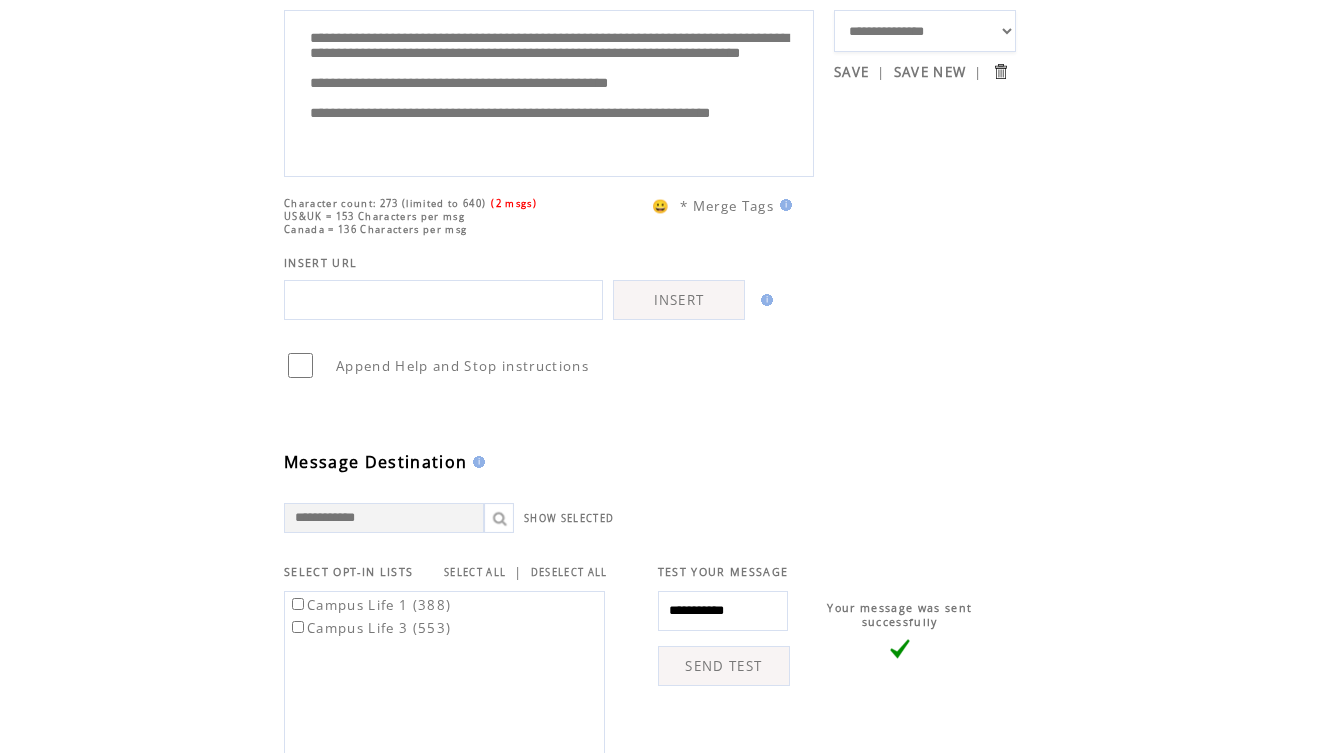 click on "SEND TEST" at bounding box center (724, 666) 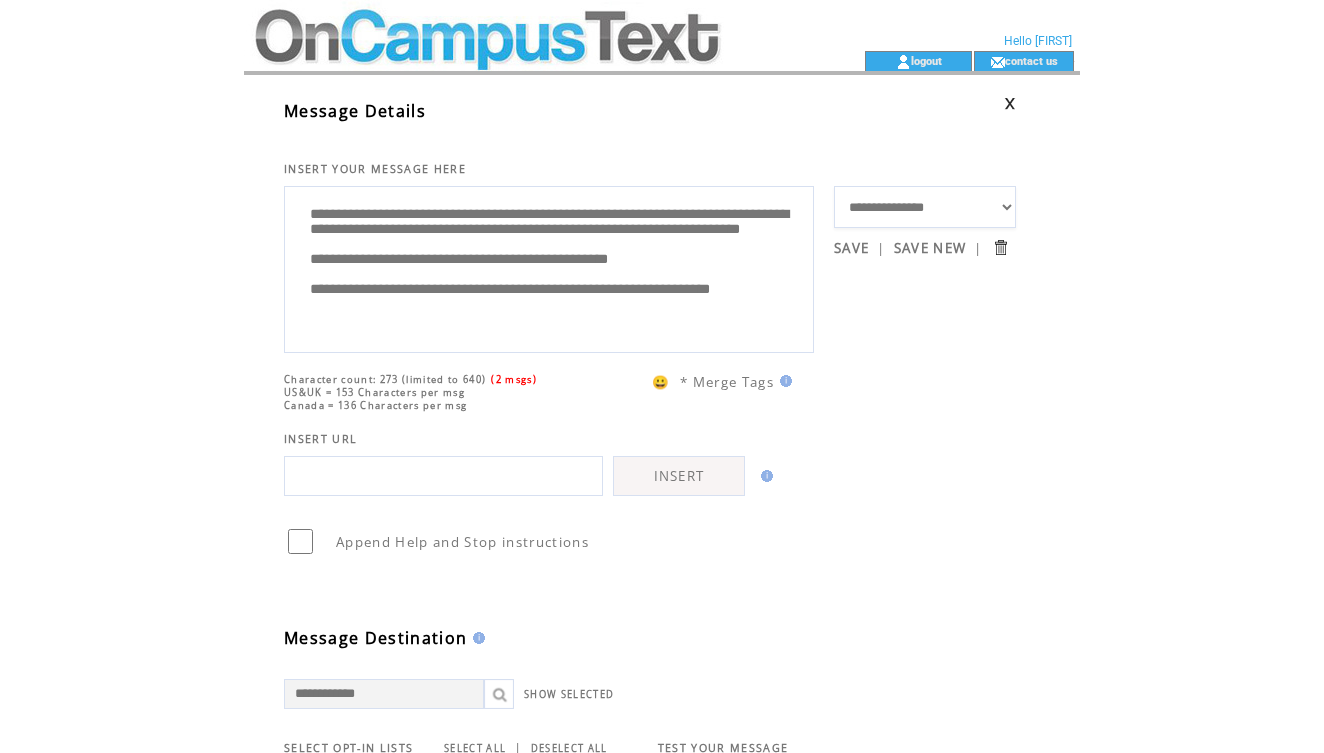 scroll, scrollTop: 0, scrollLeft: 0, axis: both 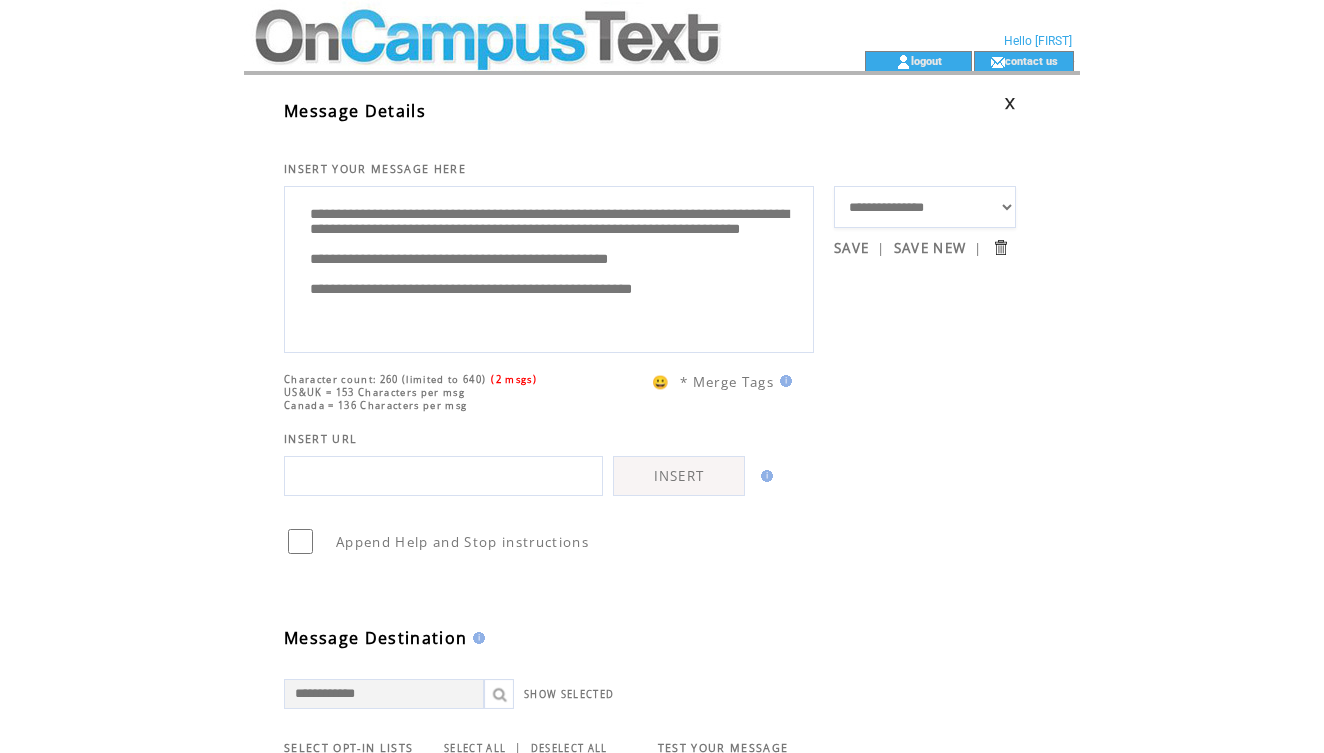 type on "**********" 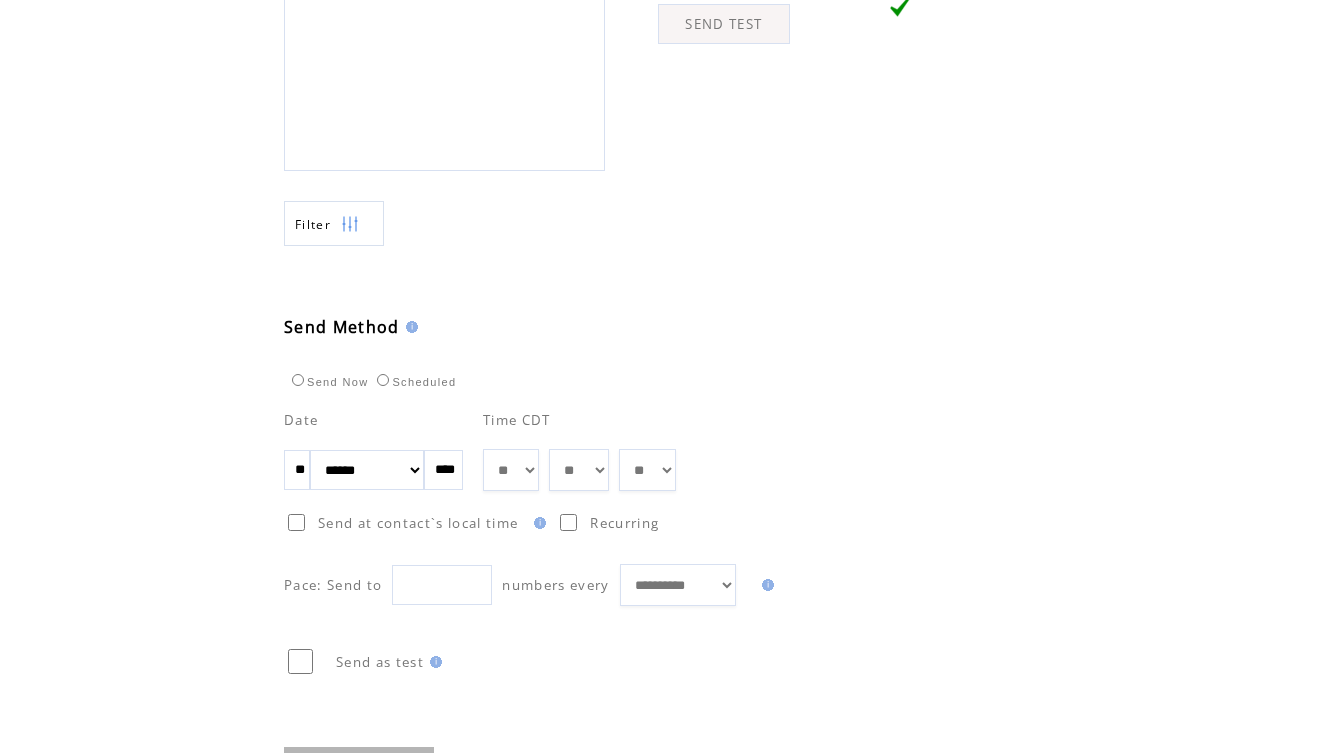 scroll, scrollTop: 820, scrollLeft: 0, axis: vertical 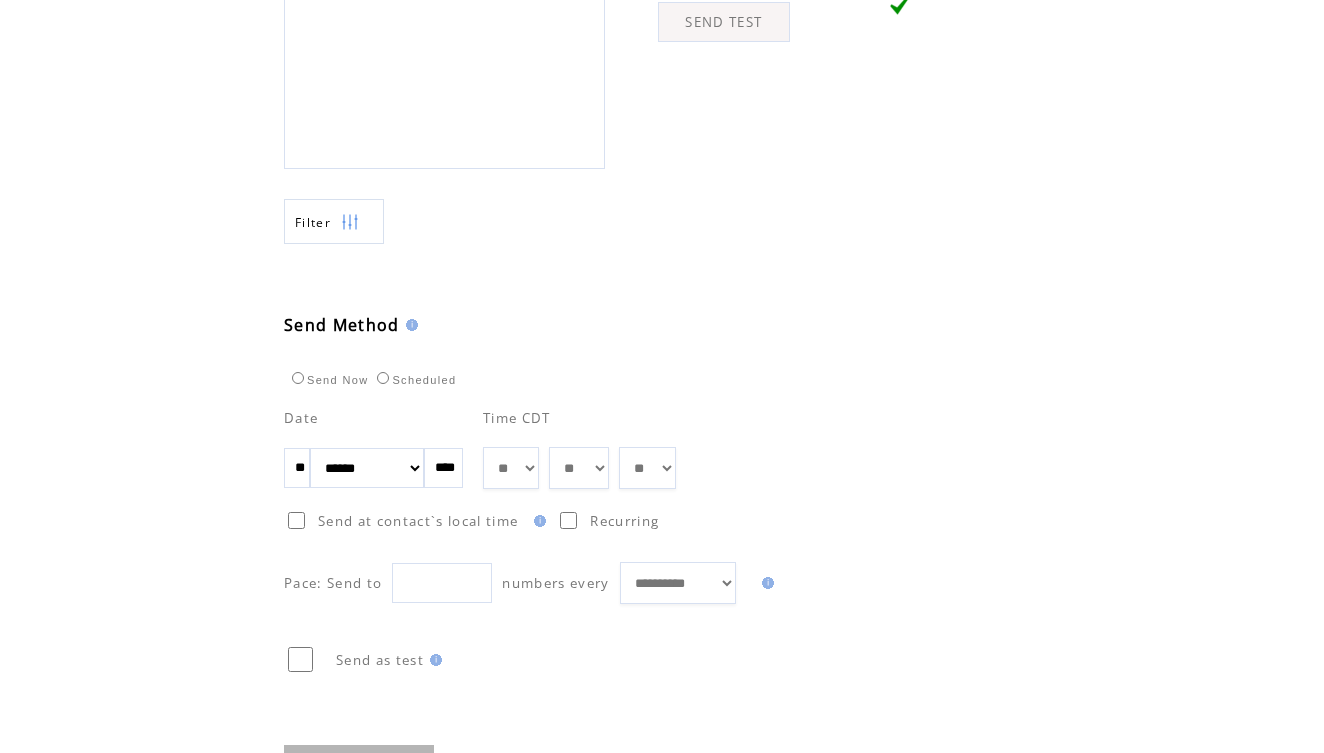 click on "**" at bounding box center (297, 468) 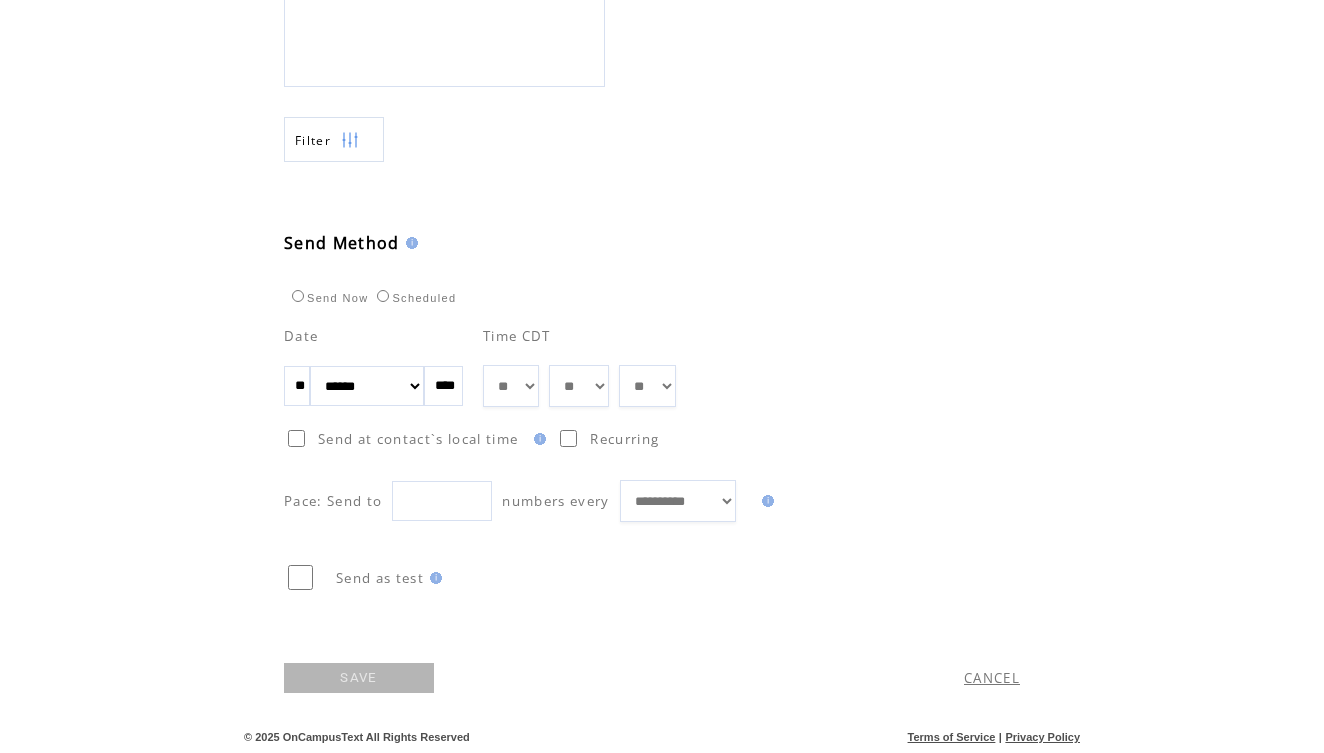 scroll, scrollTop: 841, scrollLeft: 0, axis: vertical 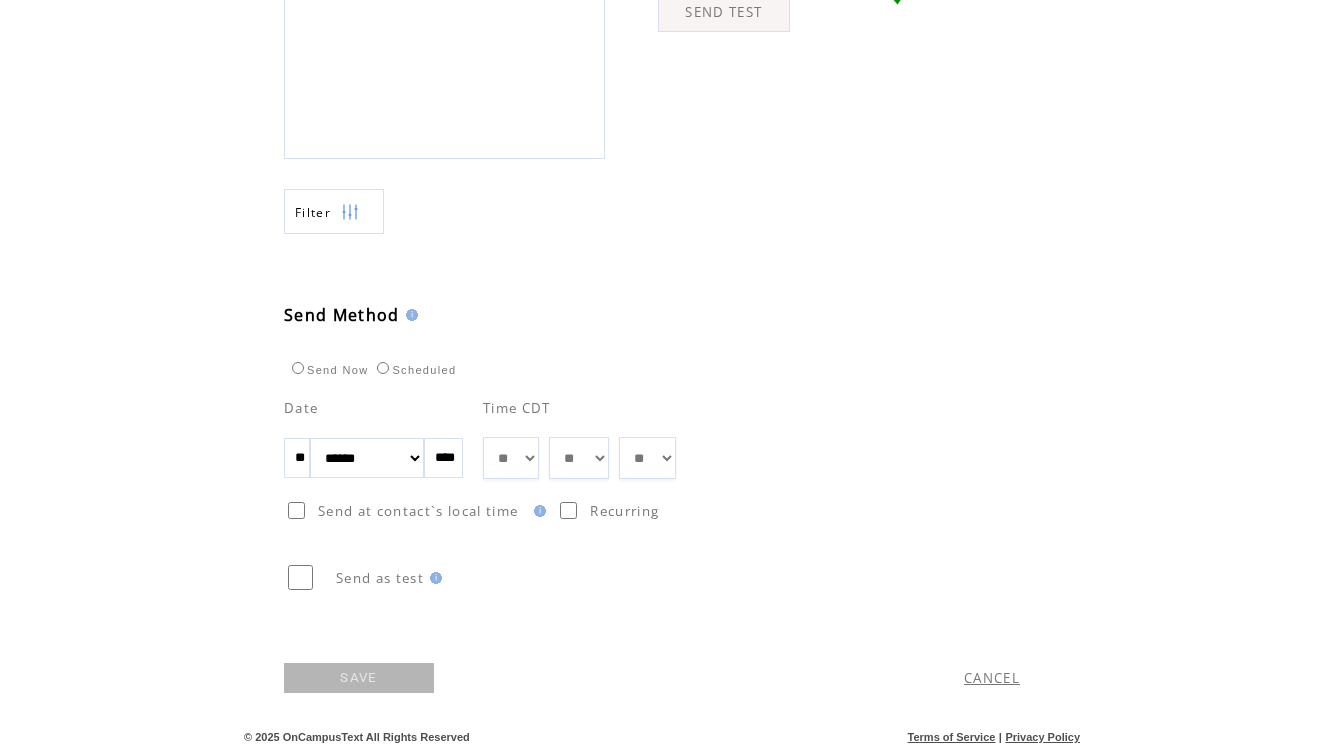 select on "*" 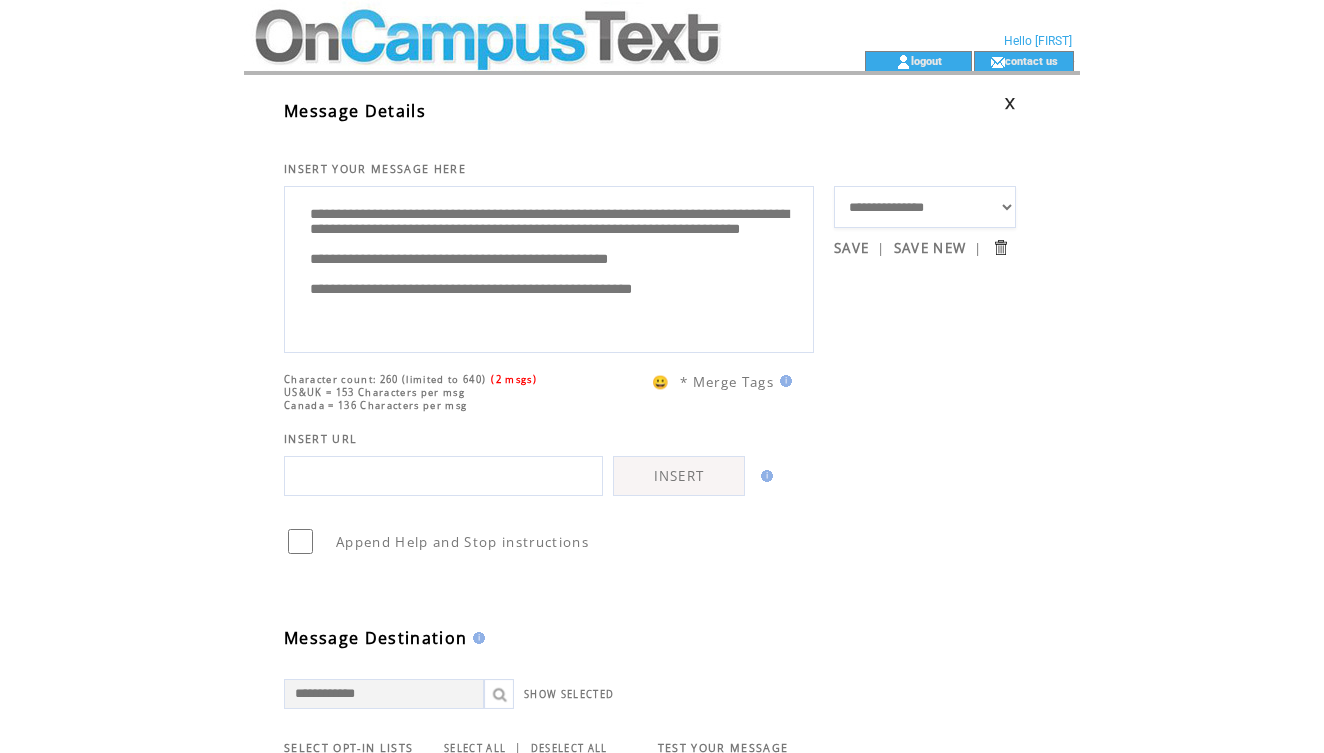 scroll, scrollTop: 0, scrollLeft: 0, axis: both 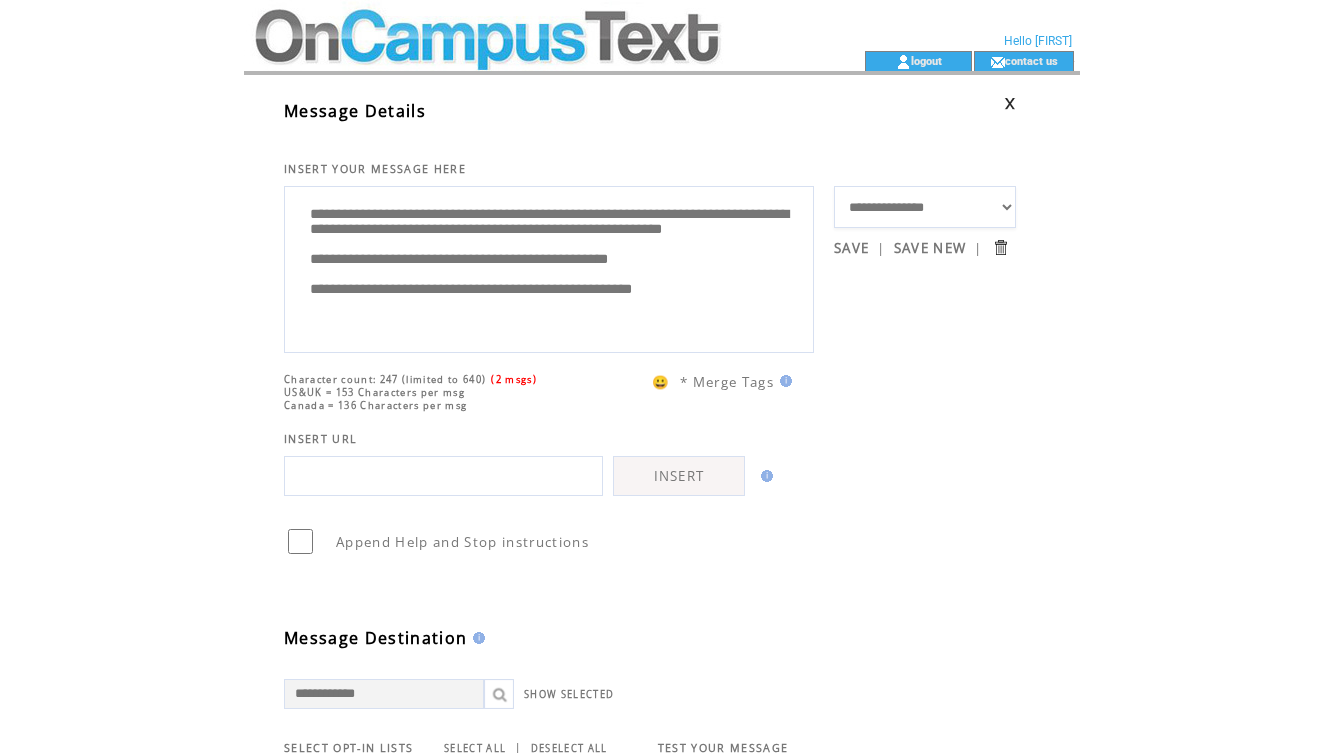 click on "**********" at bounding box center (549, 267) 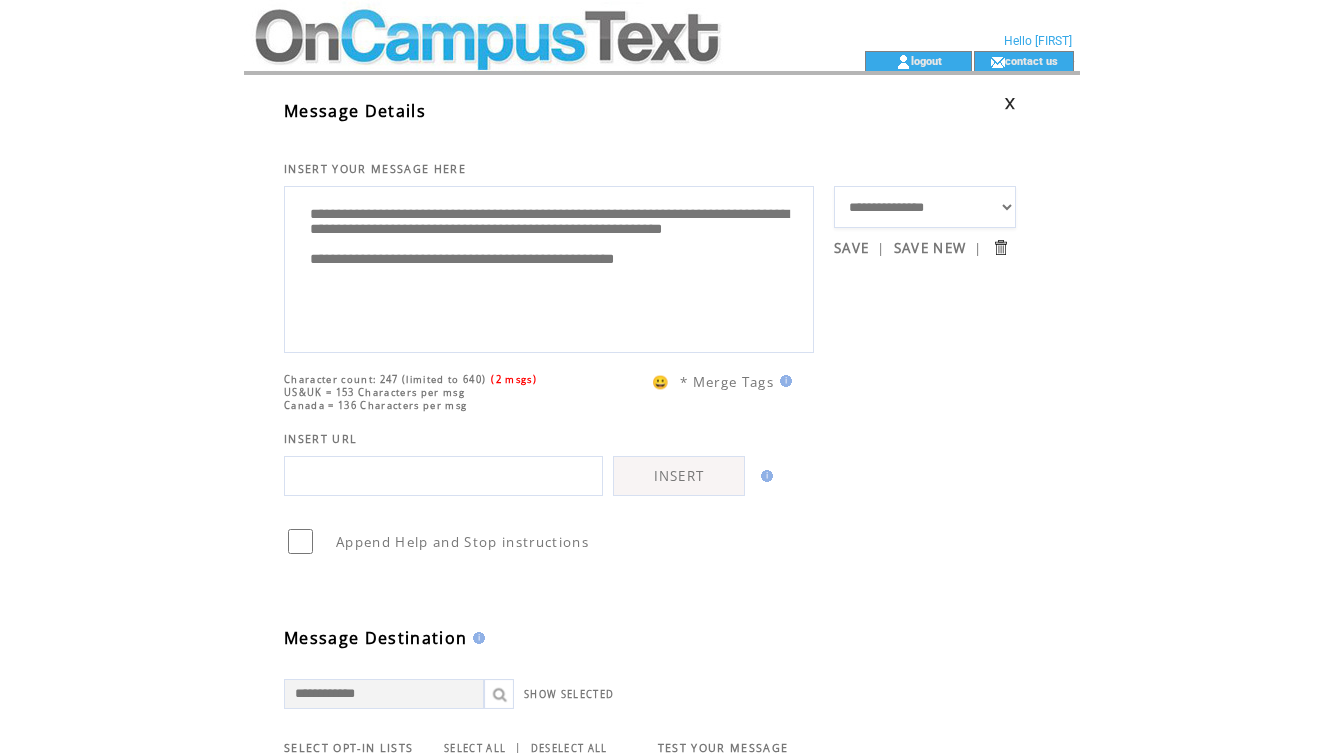 scroll, scrollTop: 0, scrollLeft: 0, axis: both 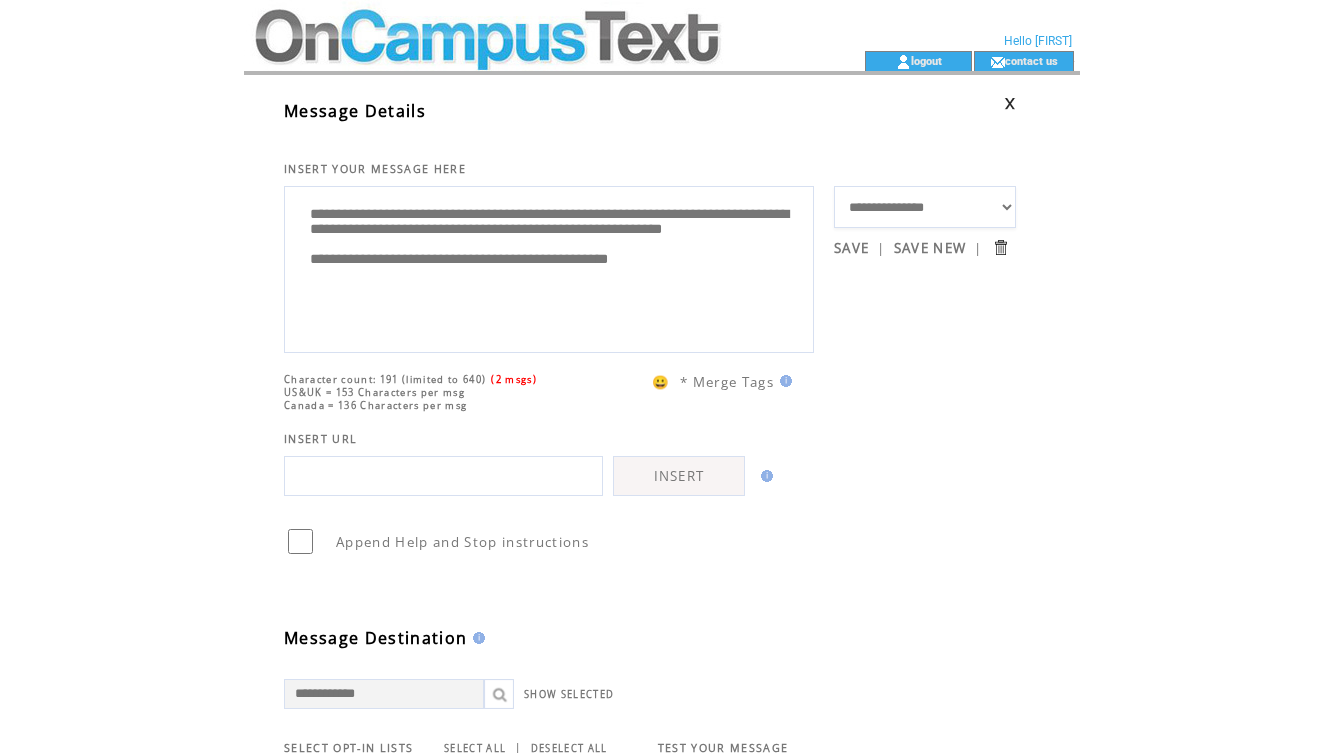 click on "**********" at bounding box center [549, 267] 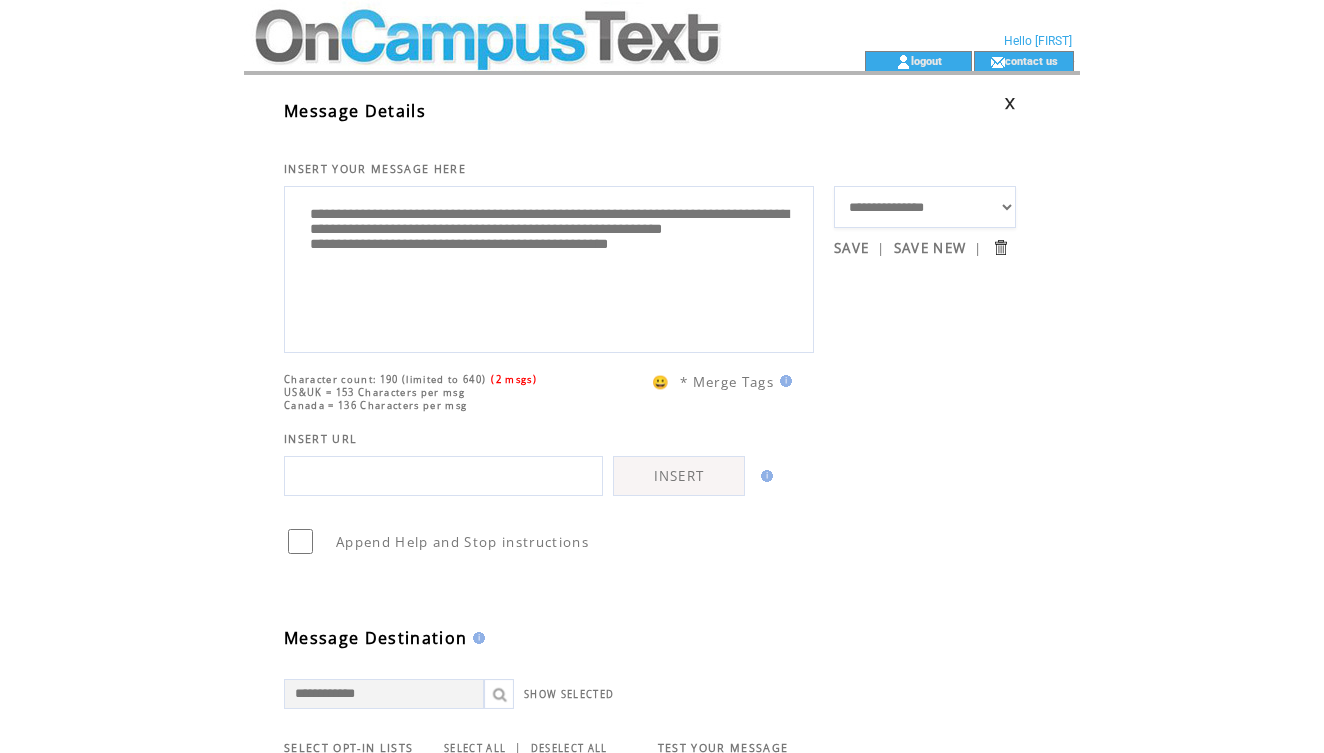 click on "**********" at bounding box center (549, 267) 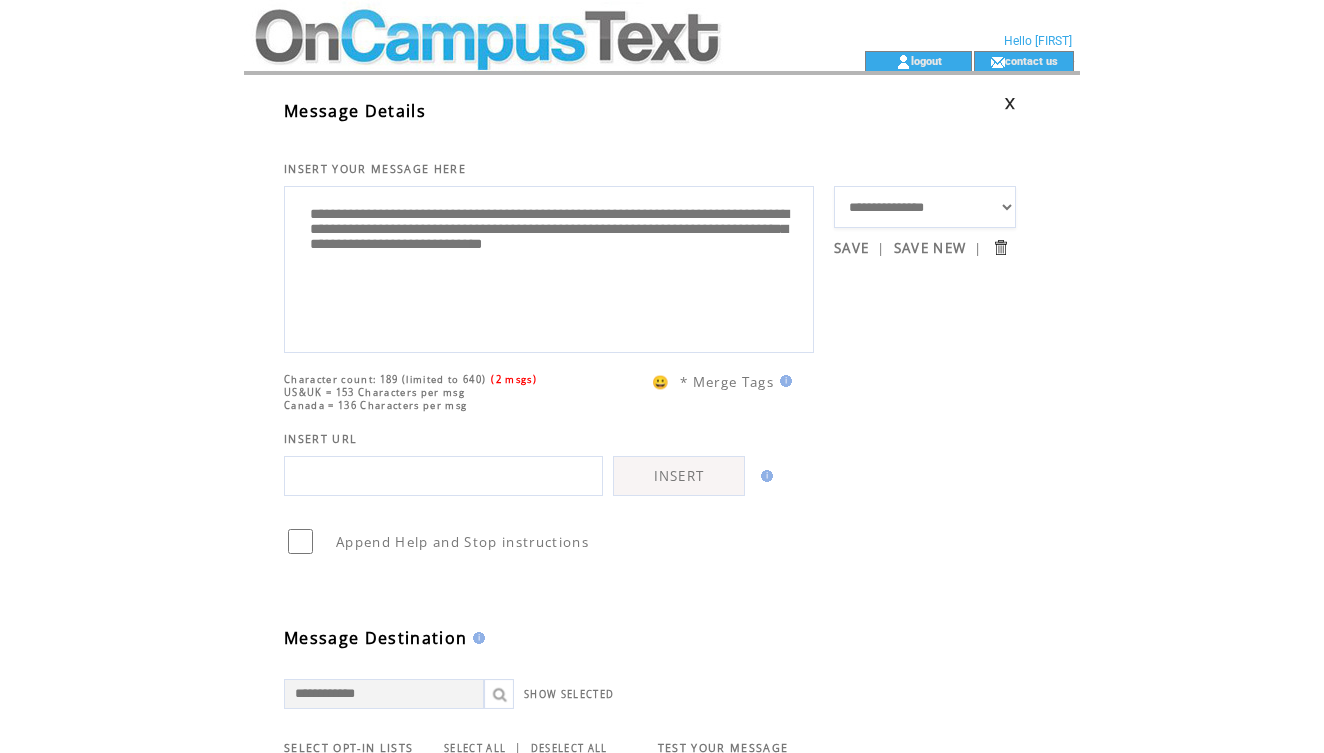 click on "**********" at bounding box center [549, 267] 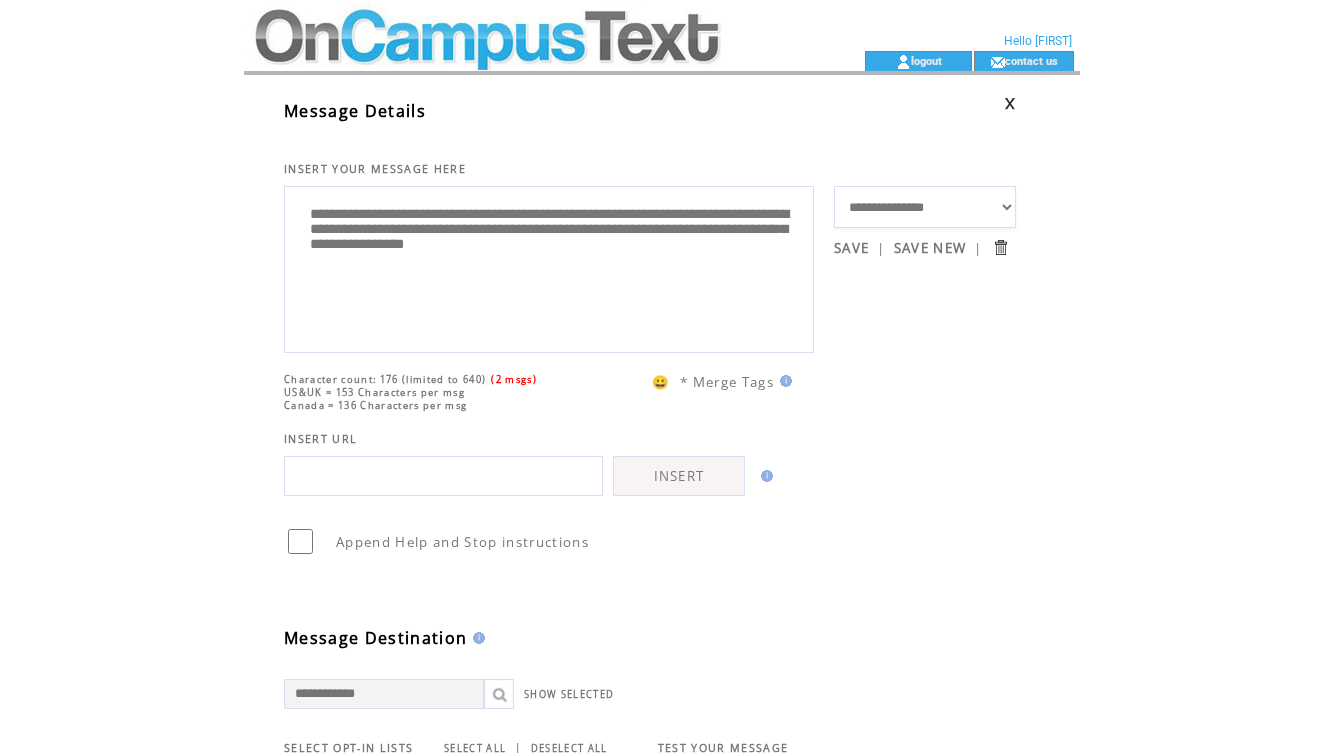 click on "**********" at bounding box center (549, 267) 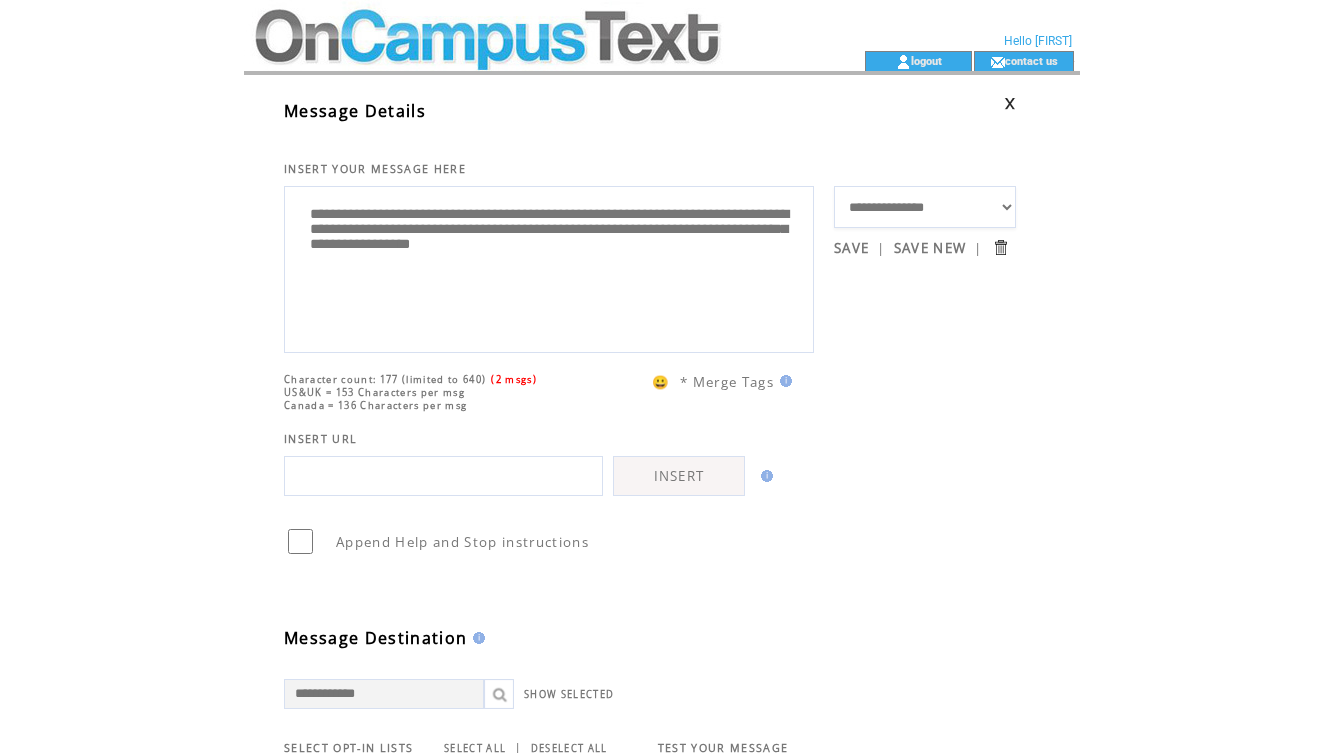 click on "**********" at bounding box center (549, 267) 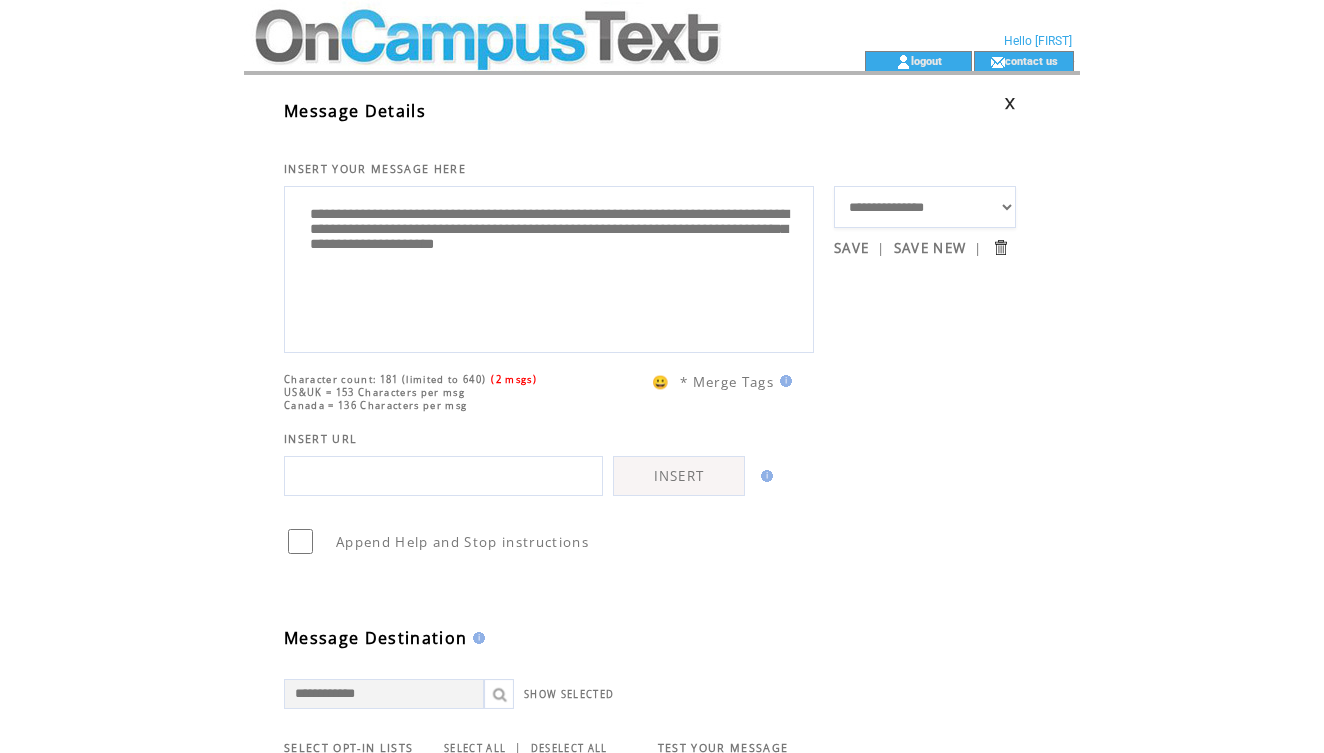 click on "**********" at bounding box center [549, 267] 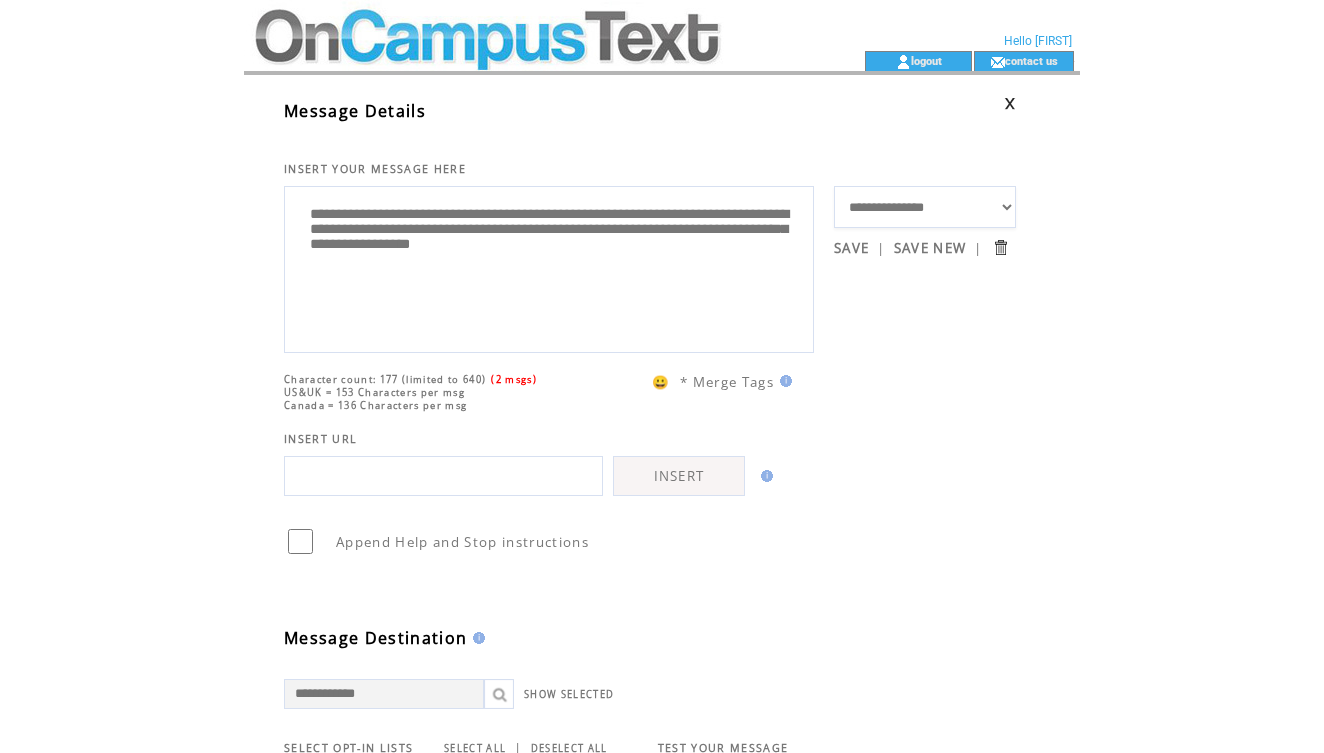 click on "**********" at bounding box center (549, 267) 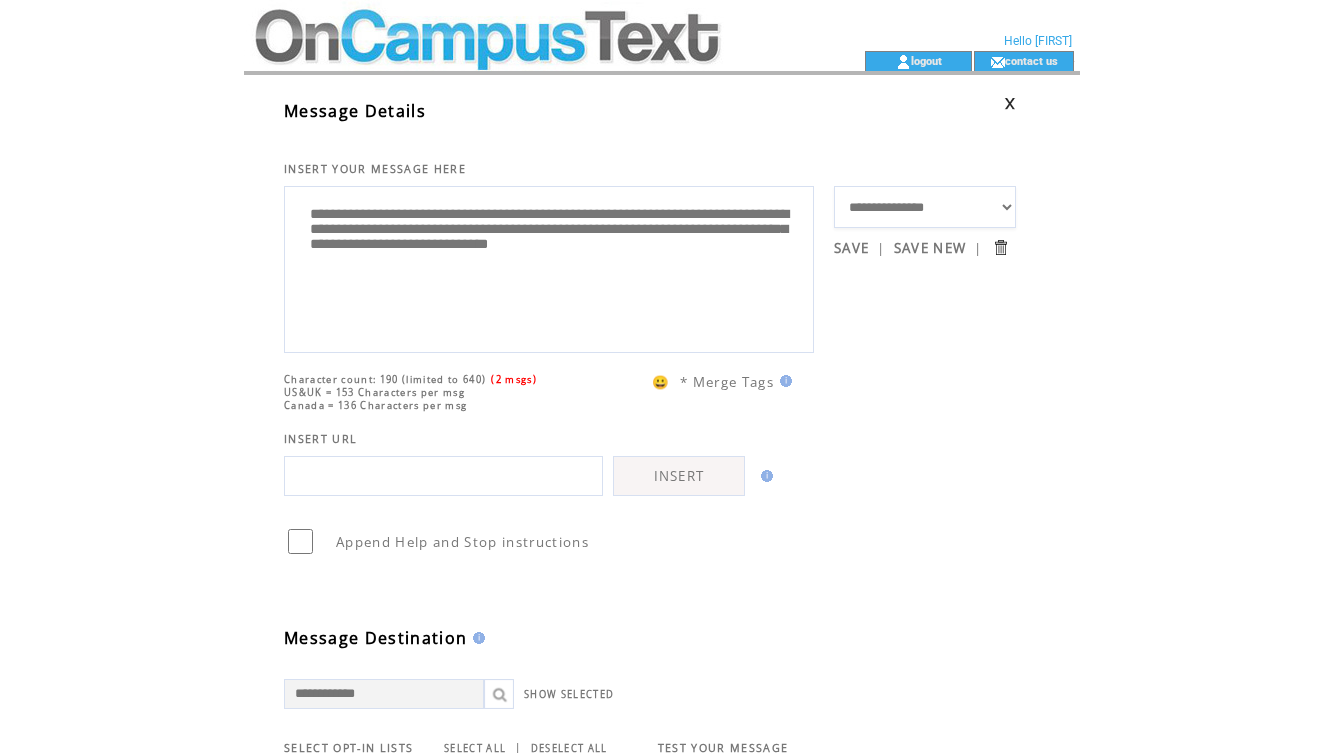 click on "**********" at bounding box center [549, 267] 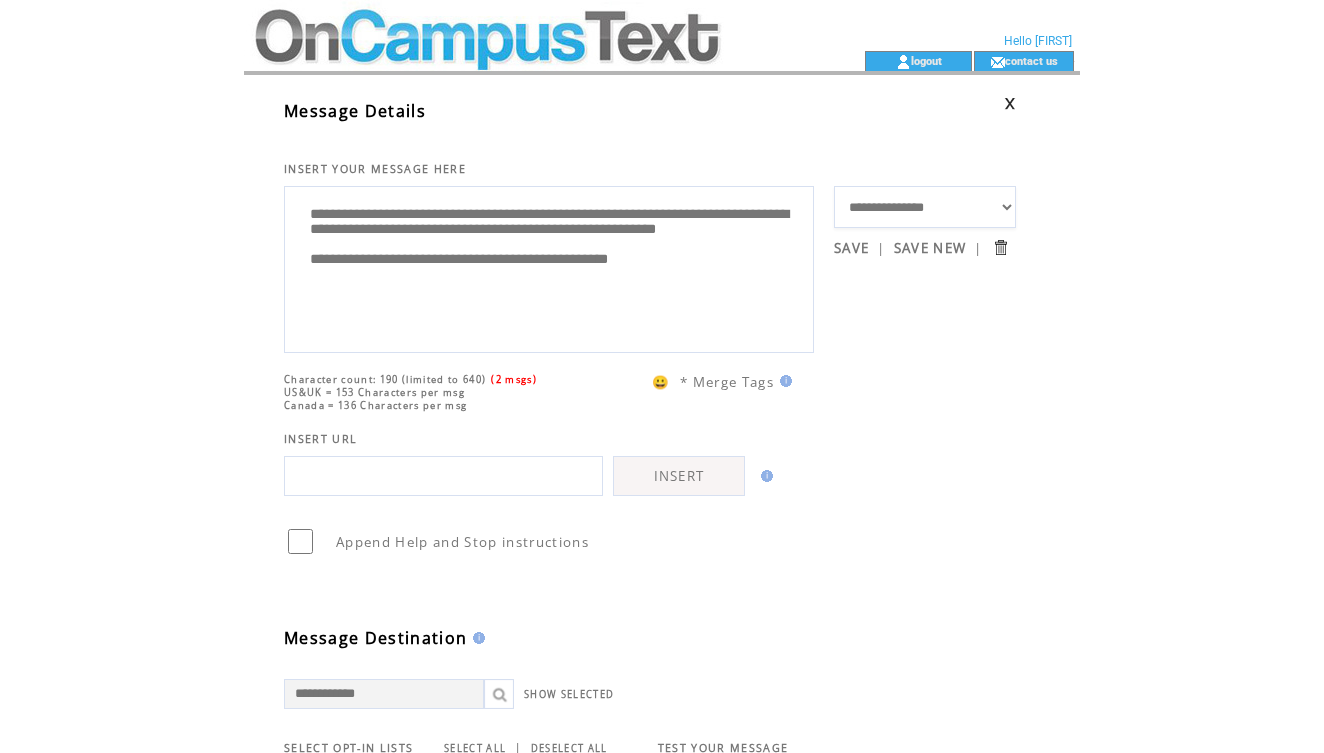 click on "**********" at bounding box center [549, 267] 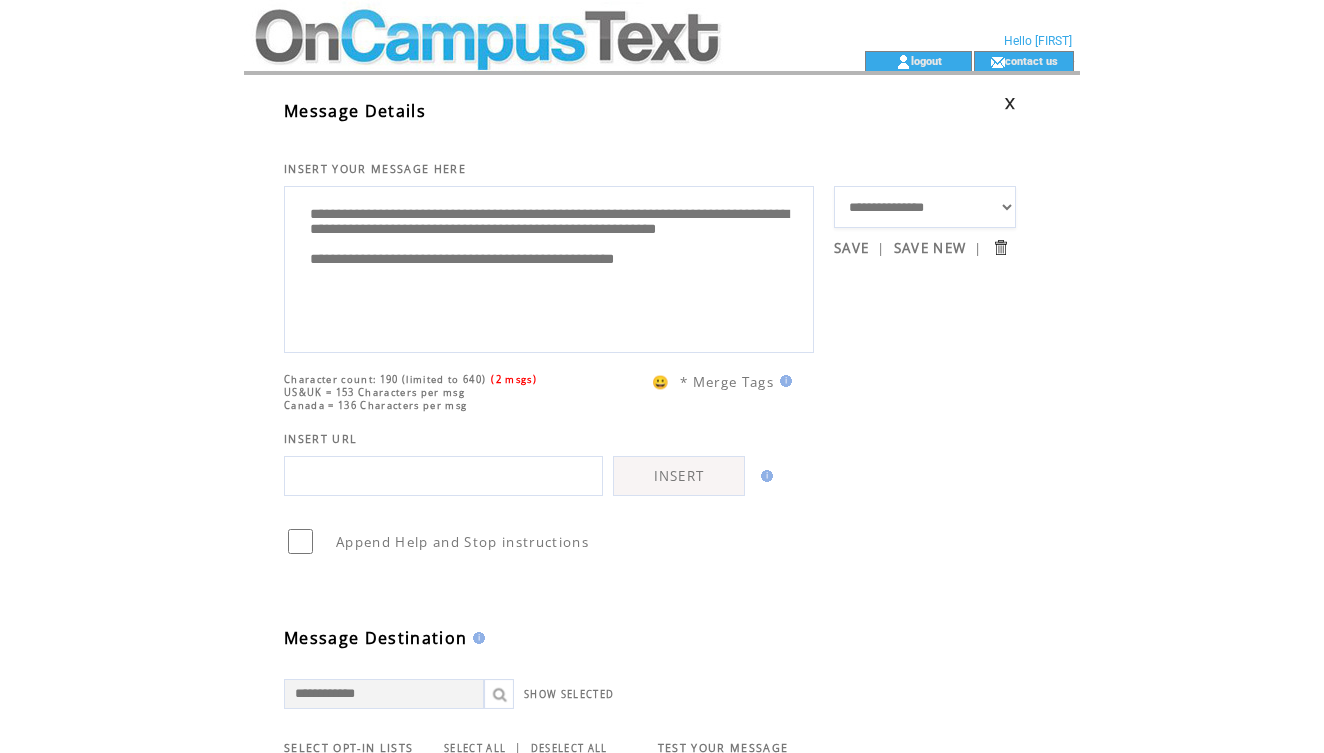 paste on "**********" 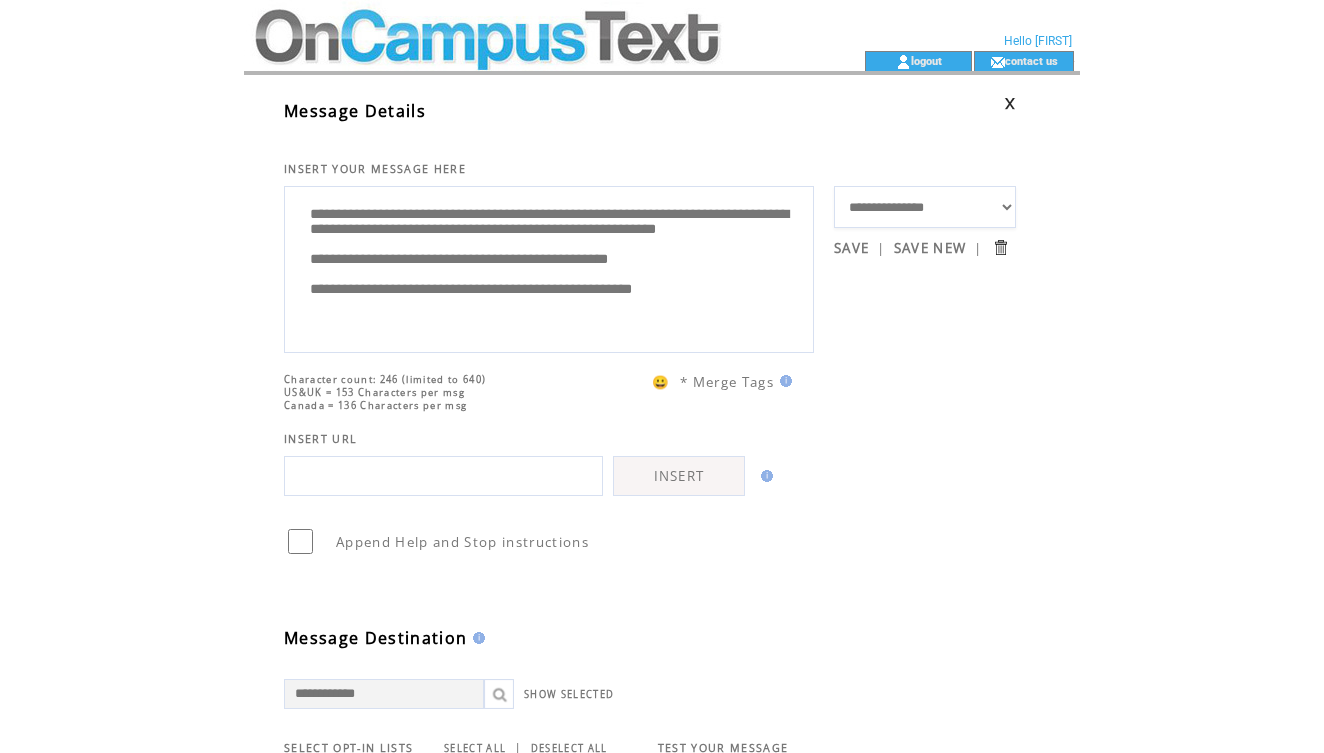 scroll, scrollTop: 5, scrollLeft: 0, axis: vertical 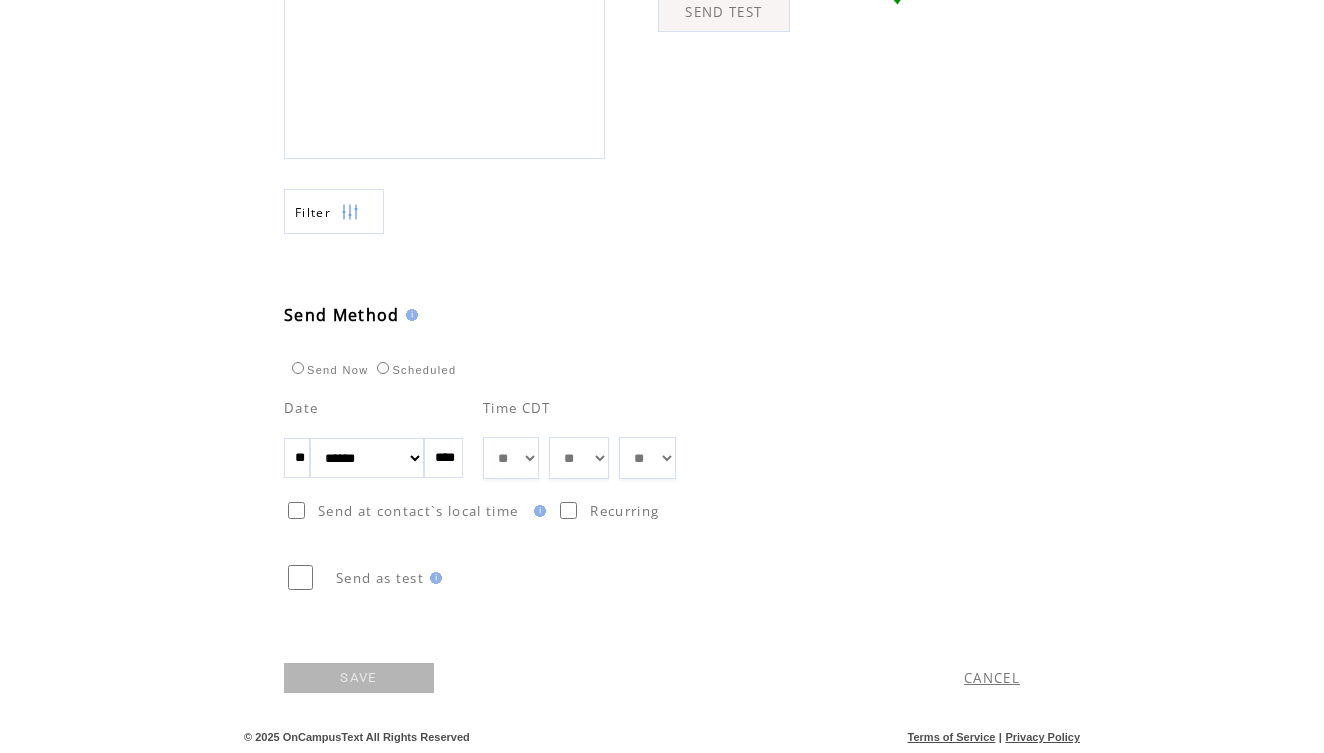 type on "**********" 